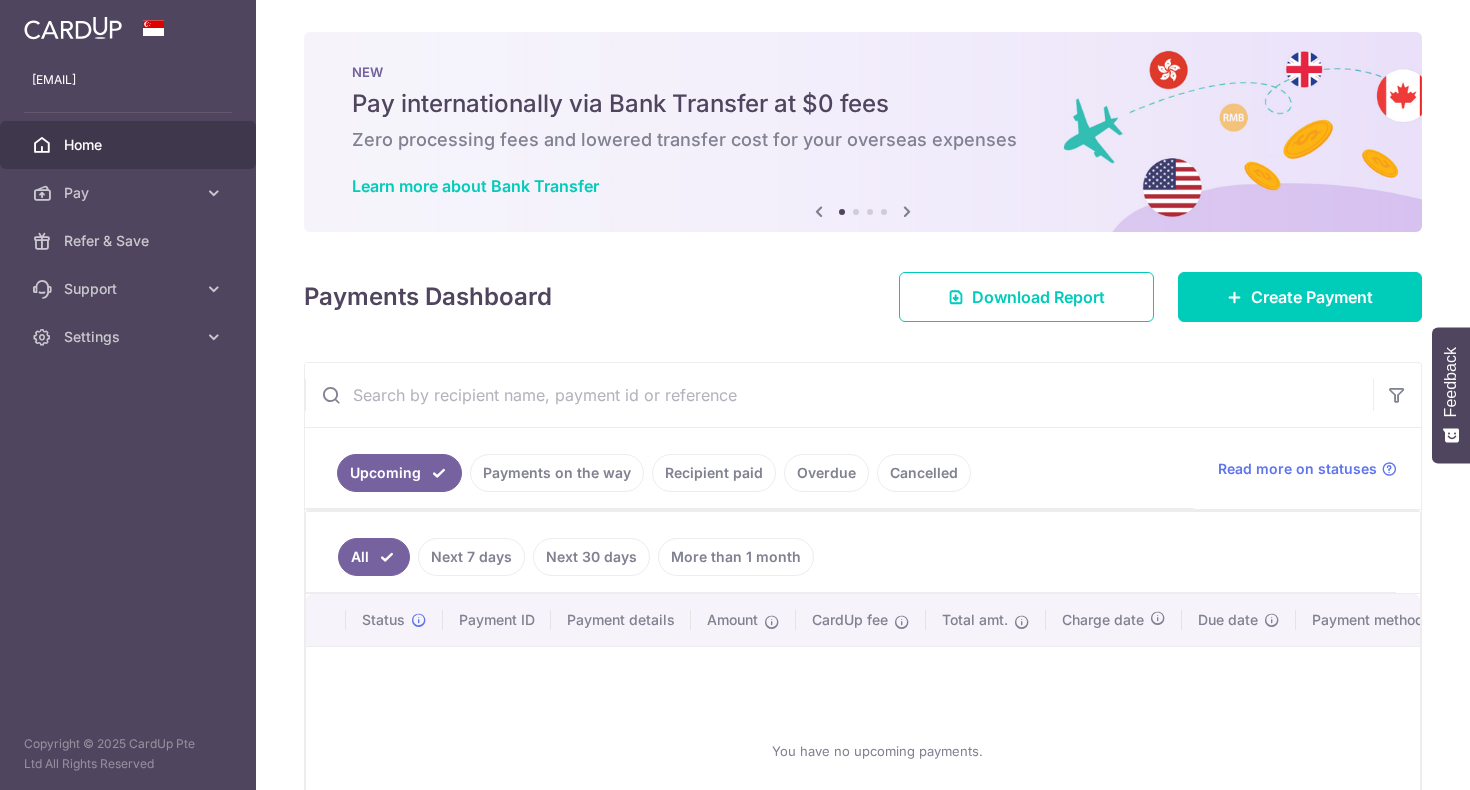 scroll, scrollTop: 0, scrollLeft: 0, axis: both 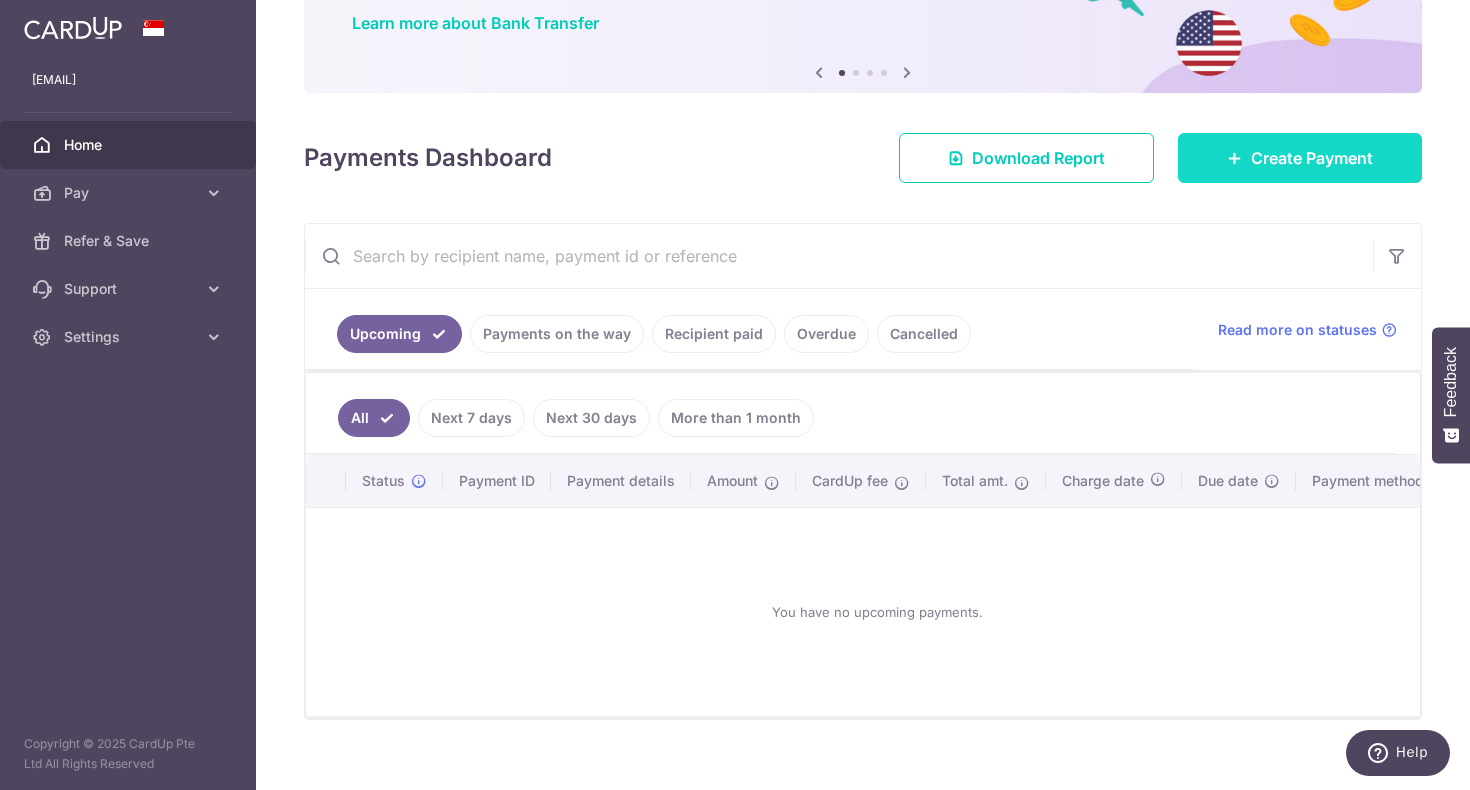 click on "Create Payment" at bounding box center [1312, 158] 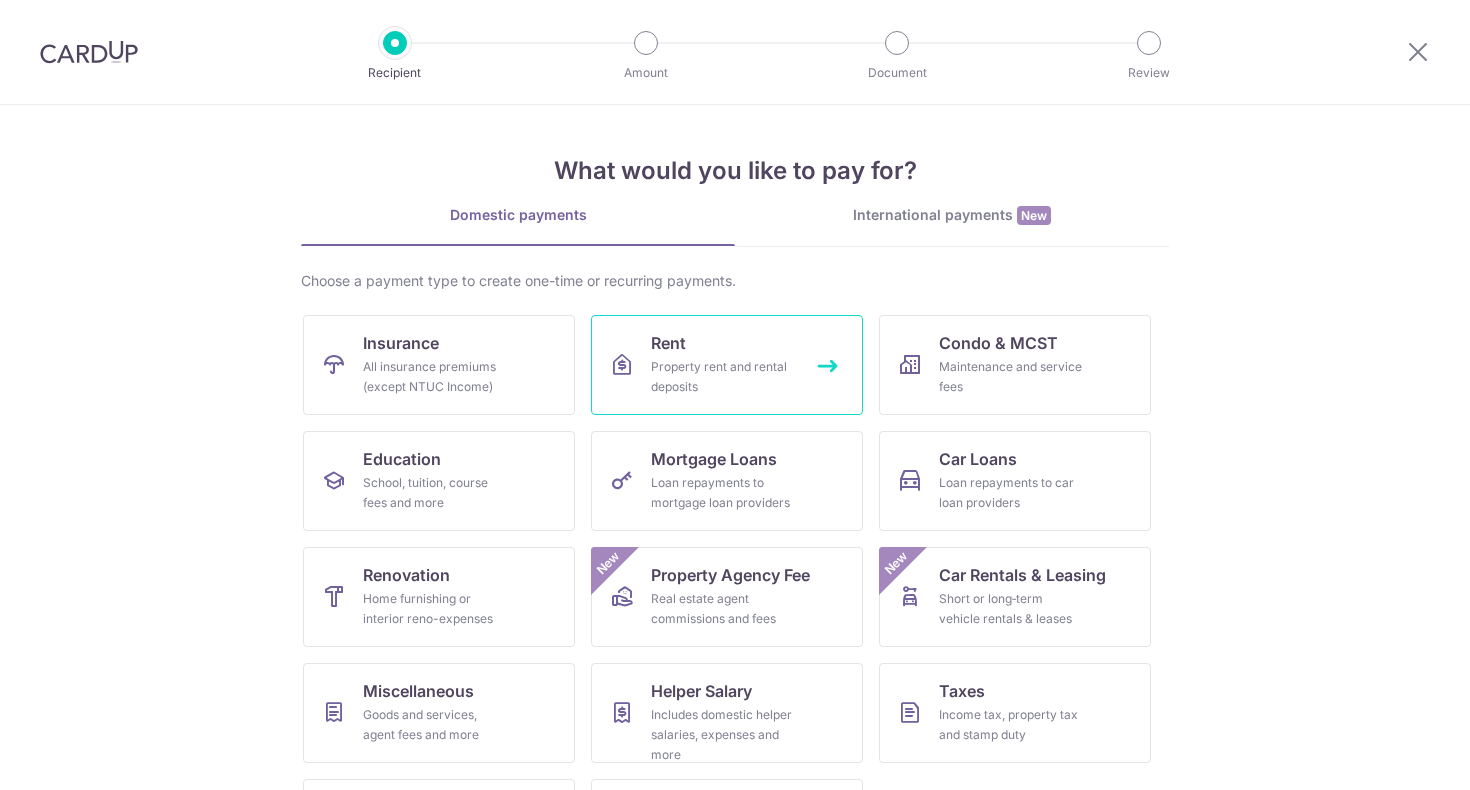 scroll, scrollTop: 0, scrollLeft: 0, axis: both 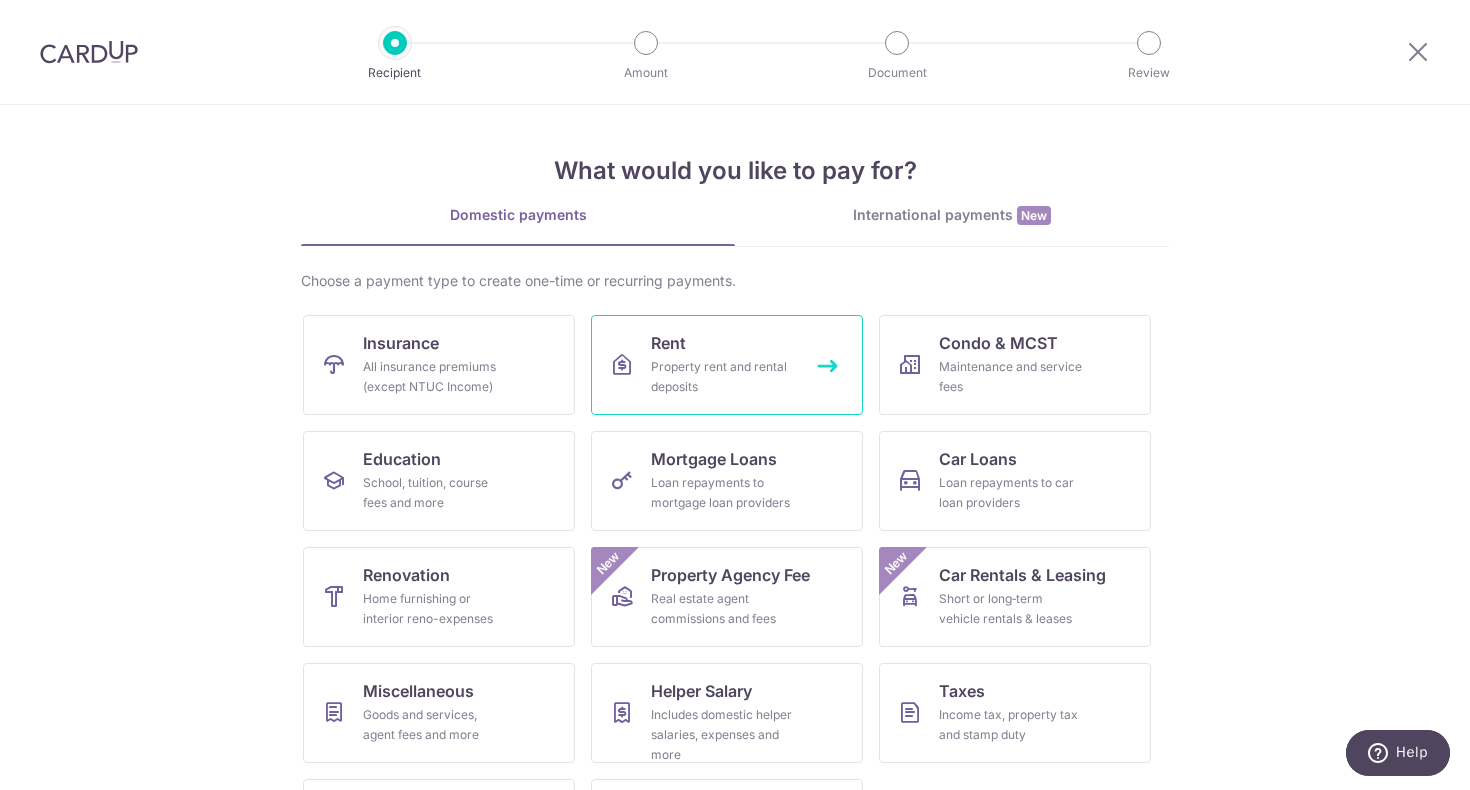click on "Rent Property rent and rental deposits" at bounding box center (727, 365) 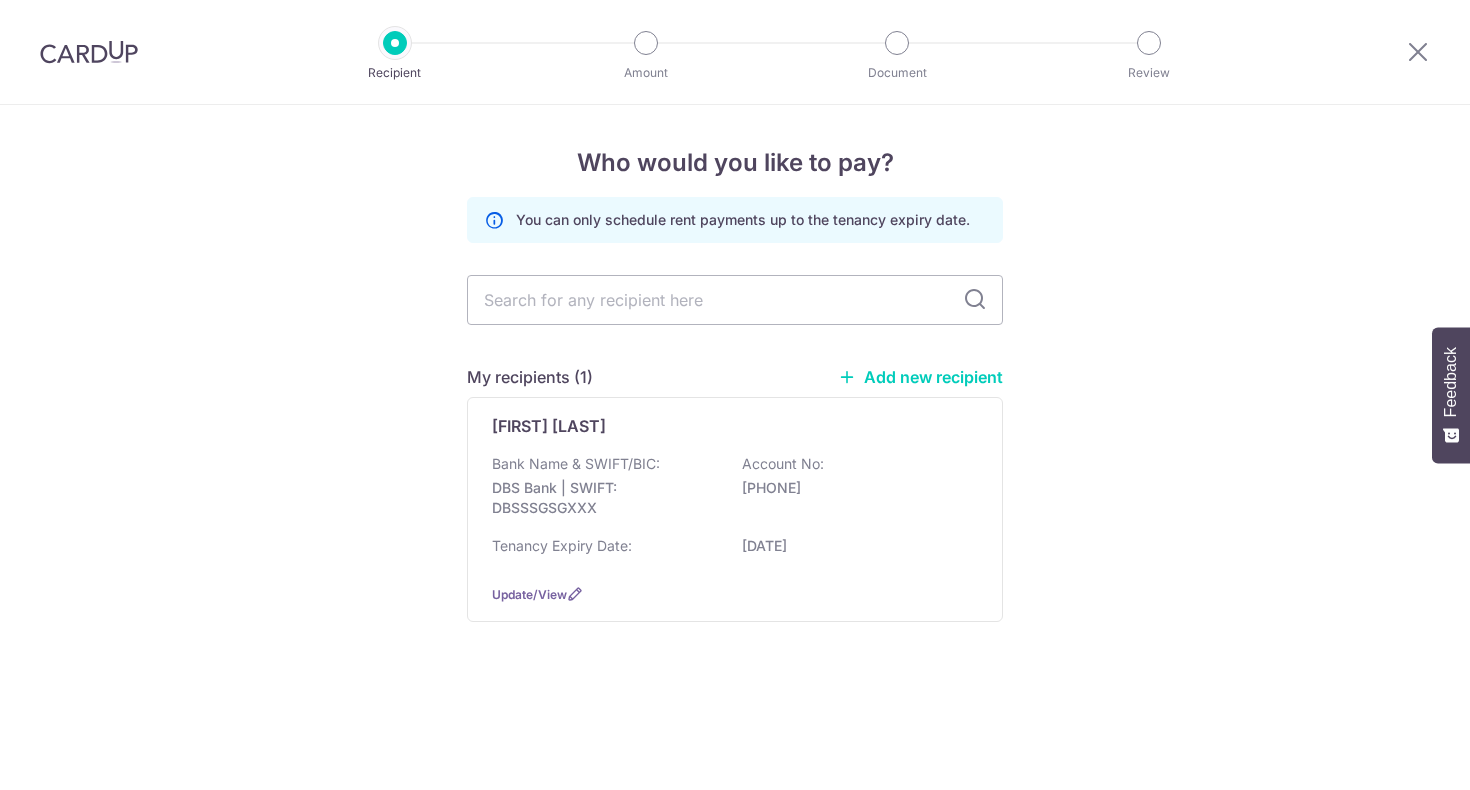 scroll, scrollTop: 0, scrollLeft: 0, axis: both 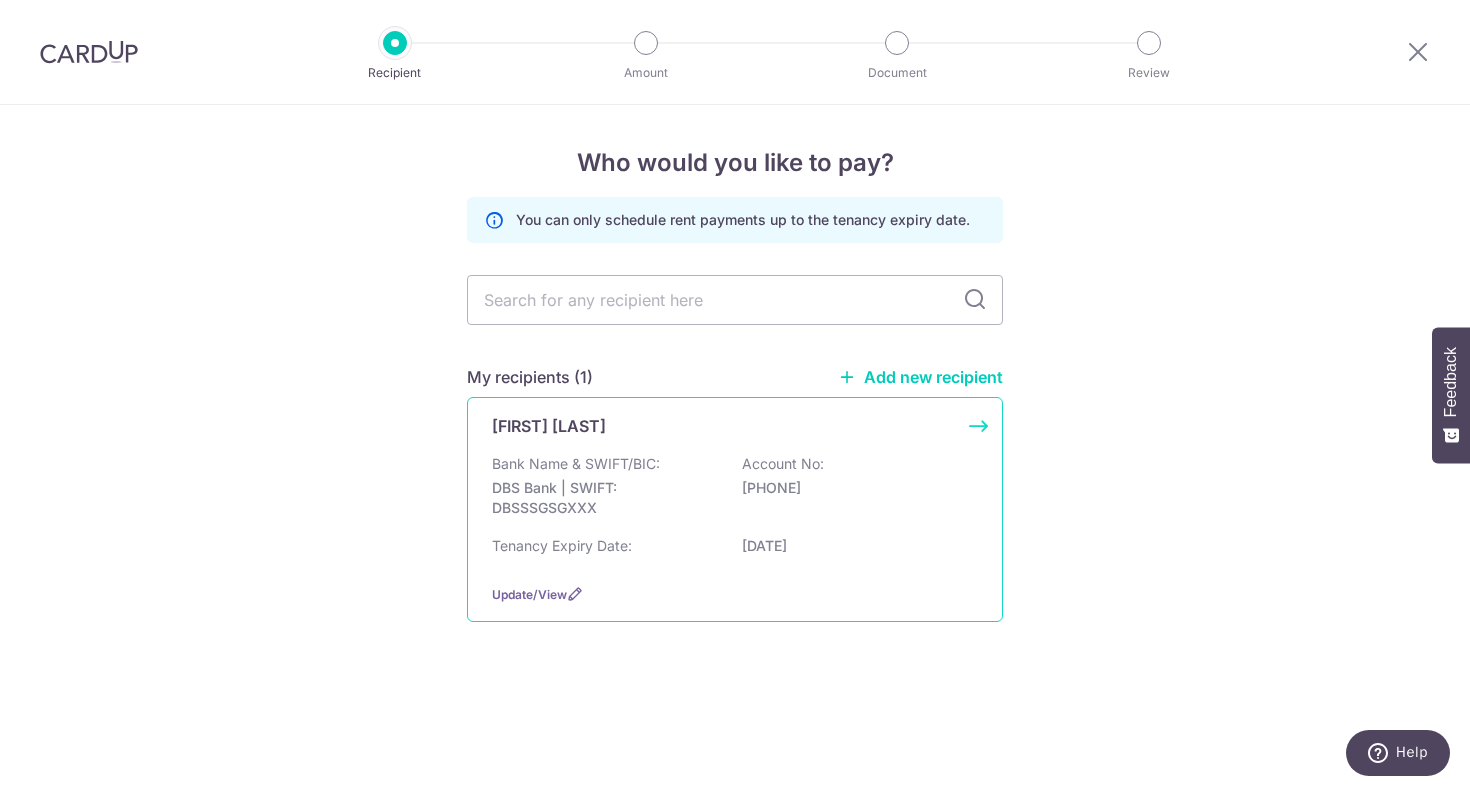 click on "DBS Bank | SWIFT: DBSSSGSGXXX" at bounding box center [604, 498] 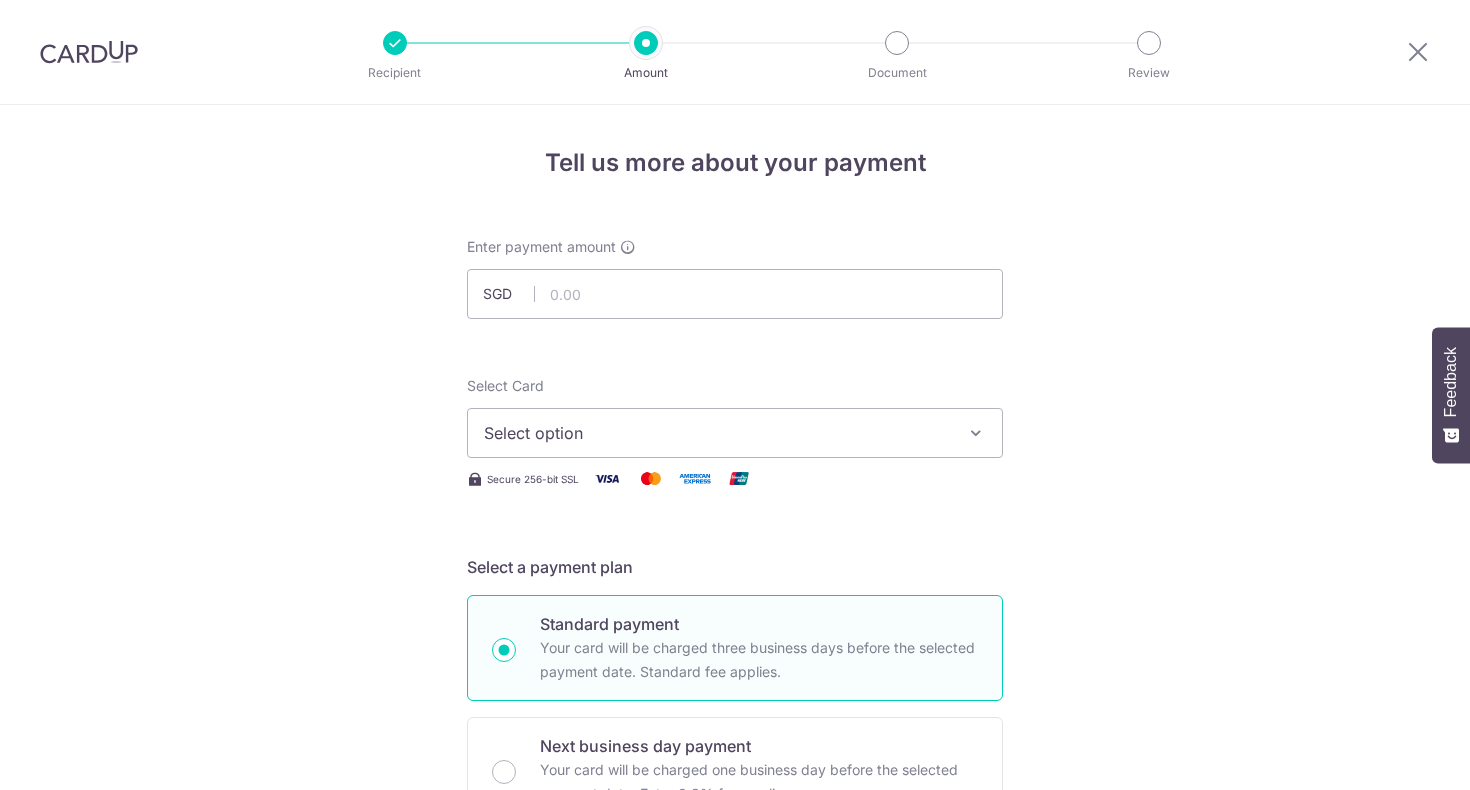 scroll, scrollTop: 0, scrollLeft: 0, axis: both 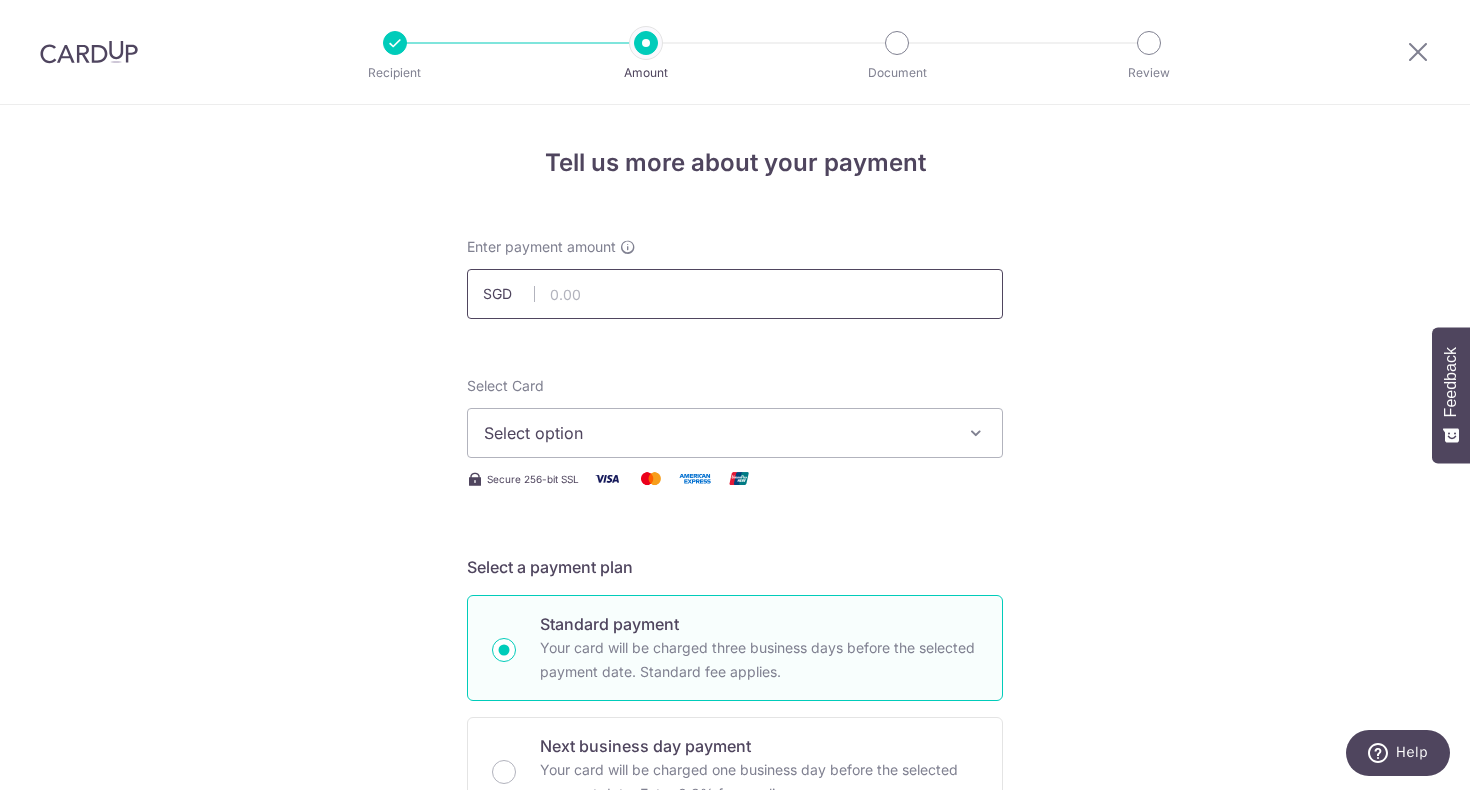 click at bounding box center [735, 294] 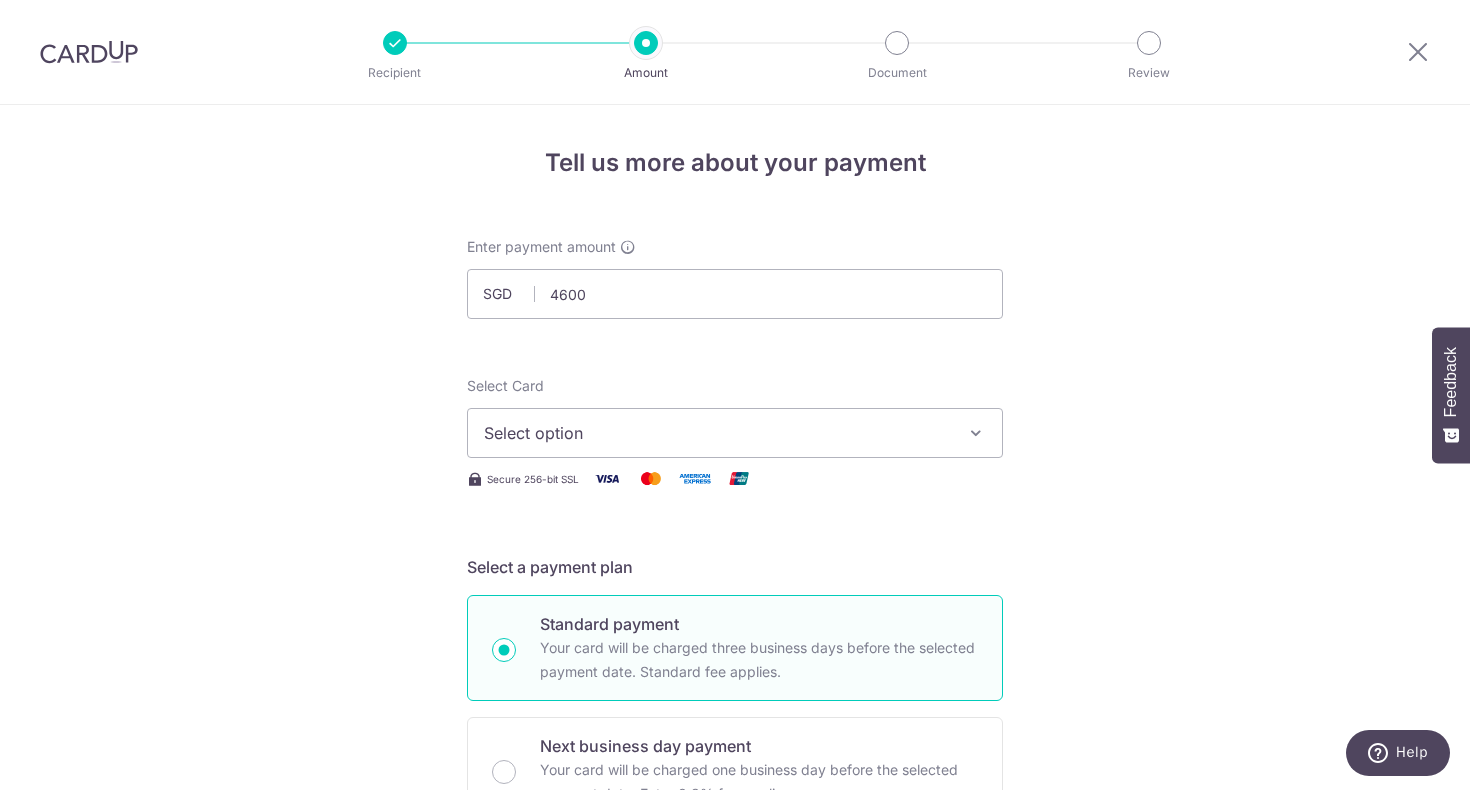 type on "4,600.00" 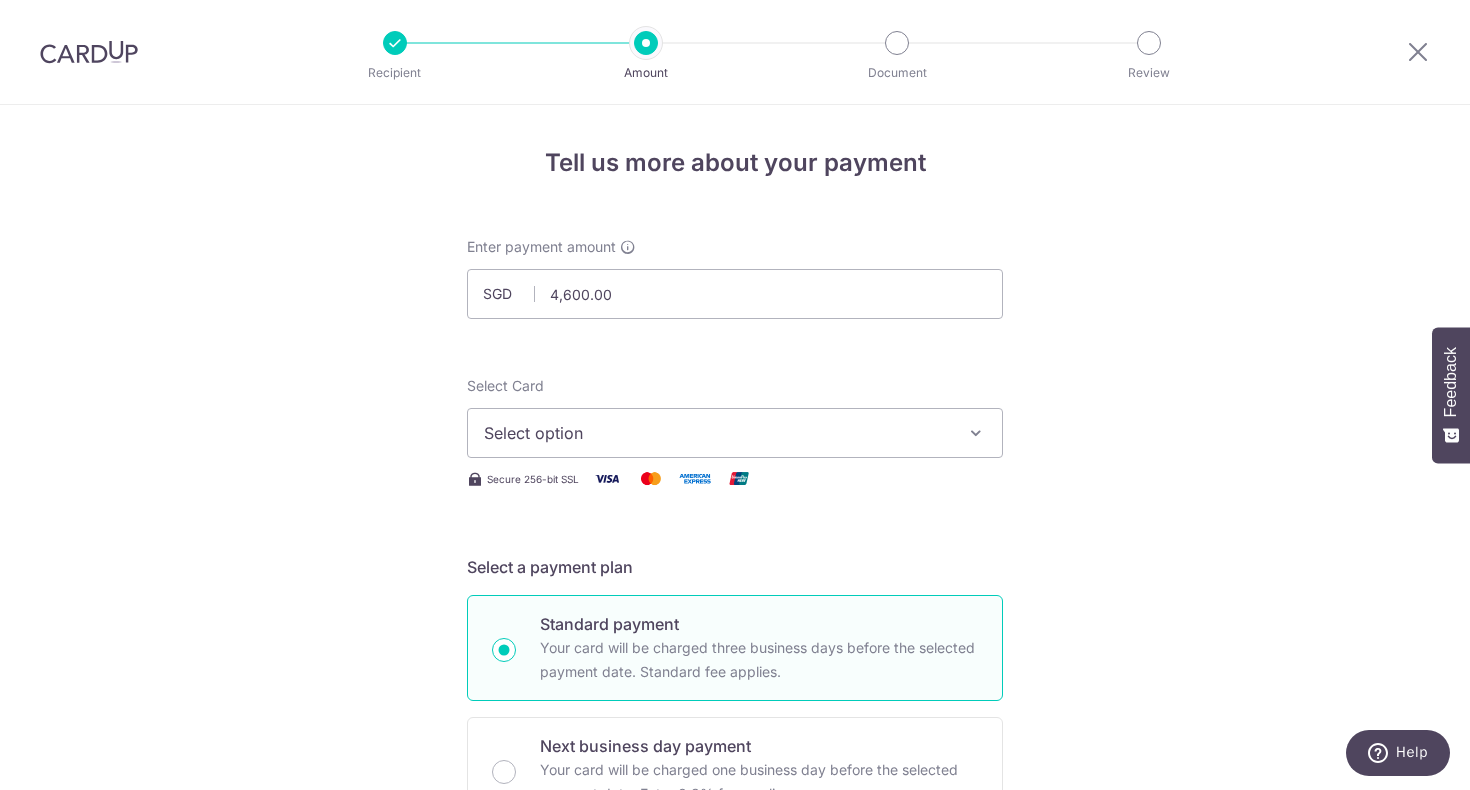 click on "Select option" at bounding box center (717, 433) 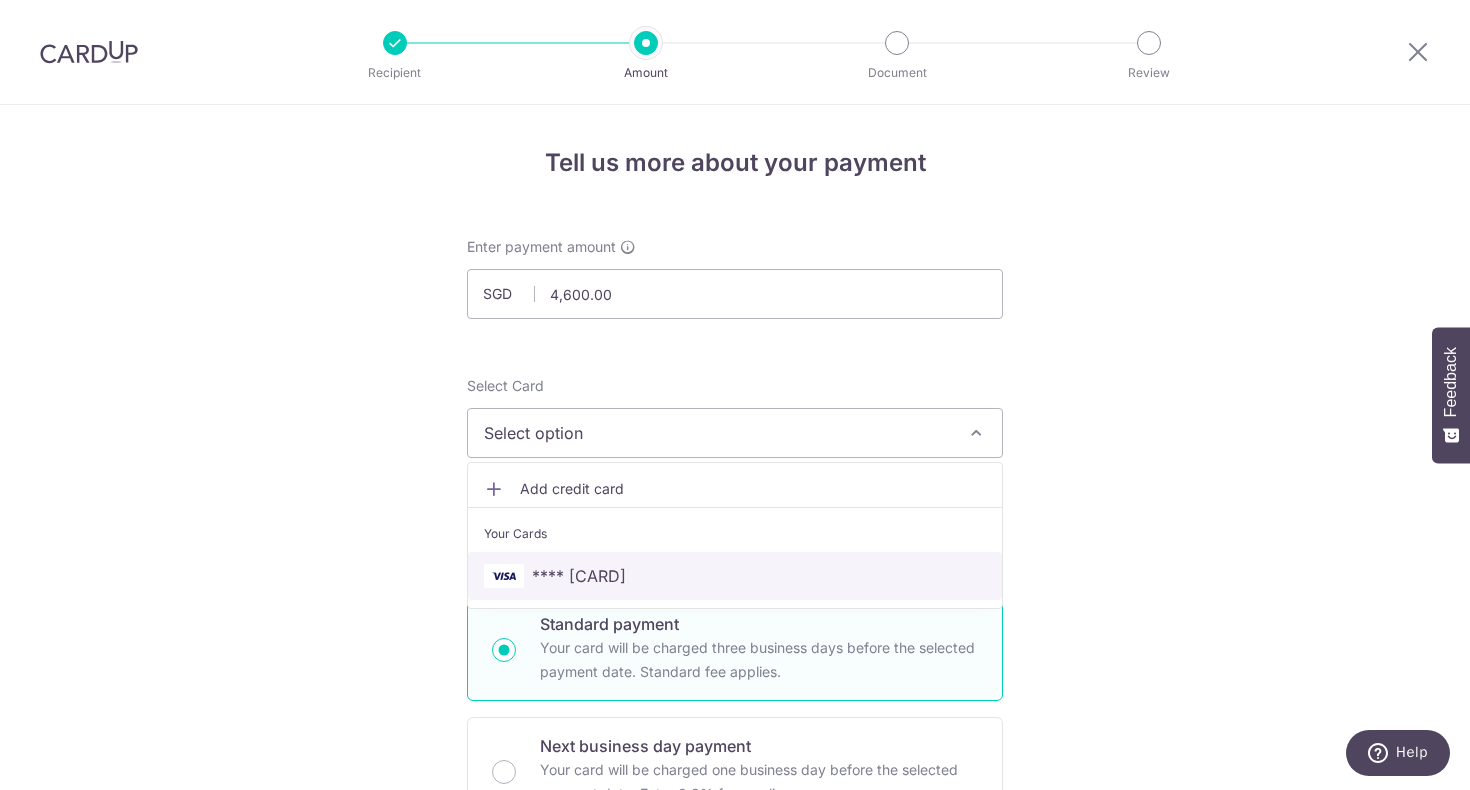 click on "**** 2178" at bounding box center [735, 576] 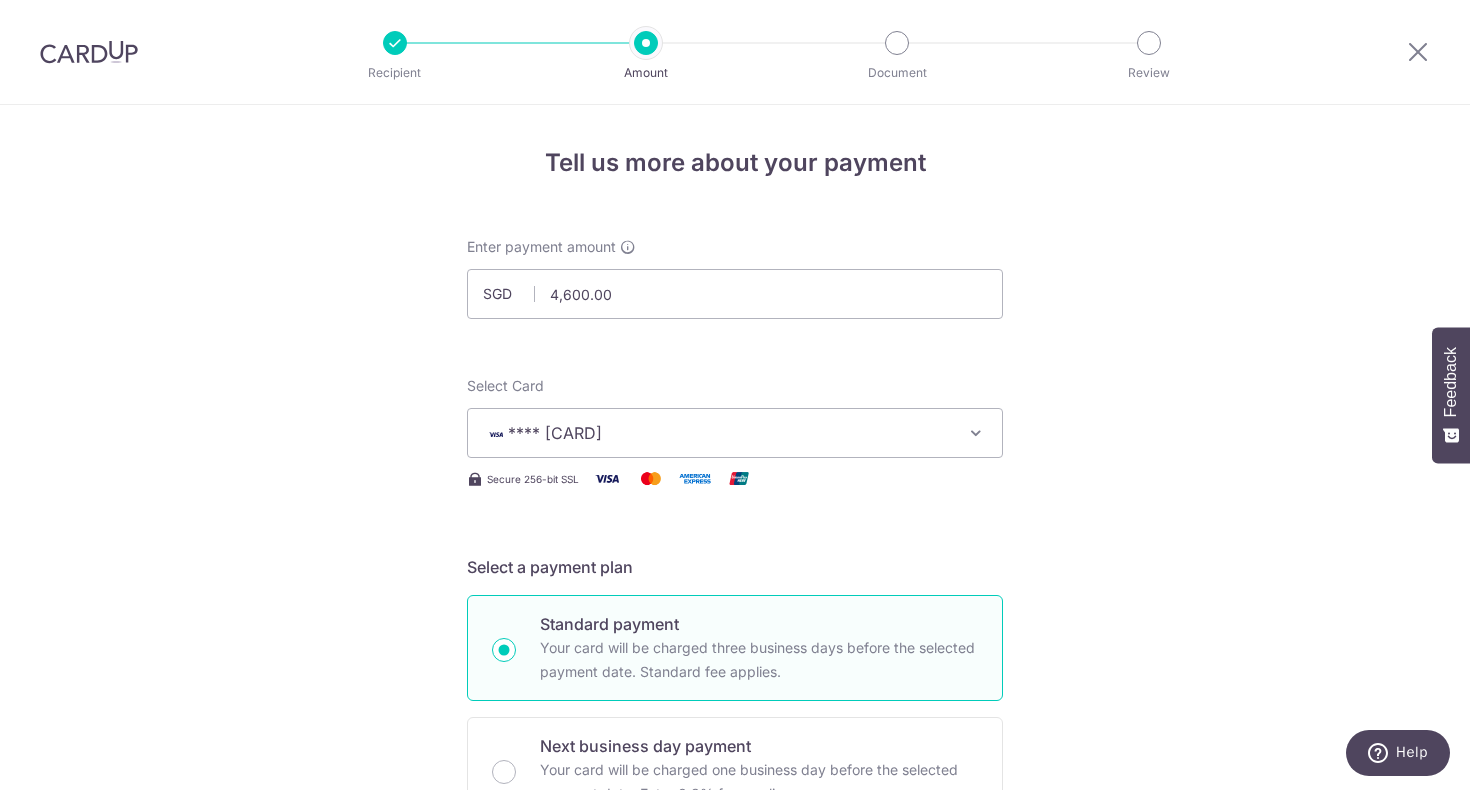 click on "Tell us more about your payment
Enter payment amount
SGD
4,600.00
4600.00
Select Card
**** 2178
Add credit card
Your Cards
**** 2178
Secure 256-bit SSL
Text
New card details
Card
Secure 256-bit SSL" at bounding box center [735, 1009] 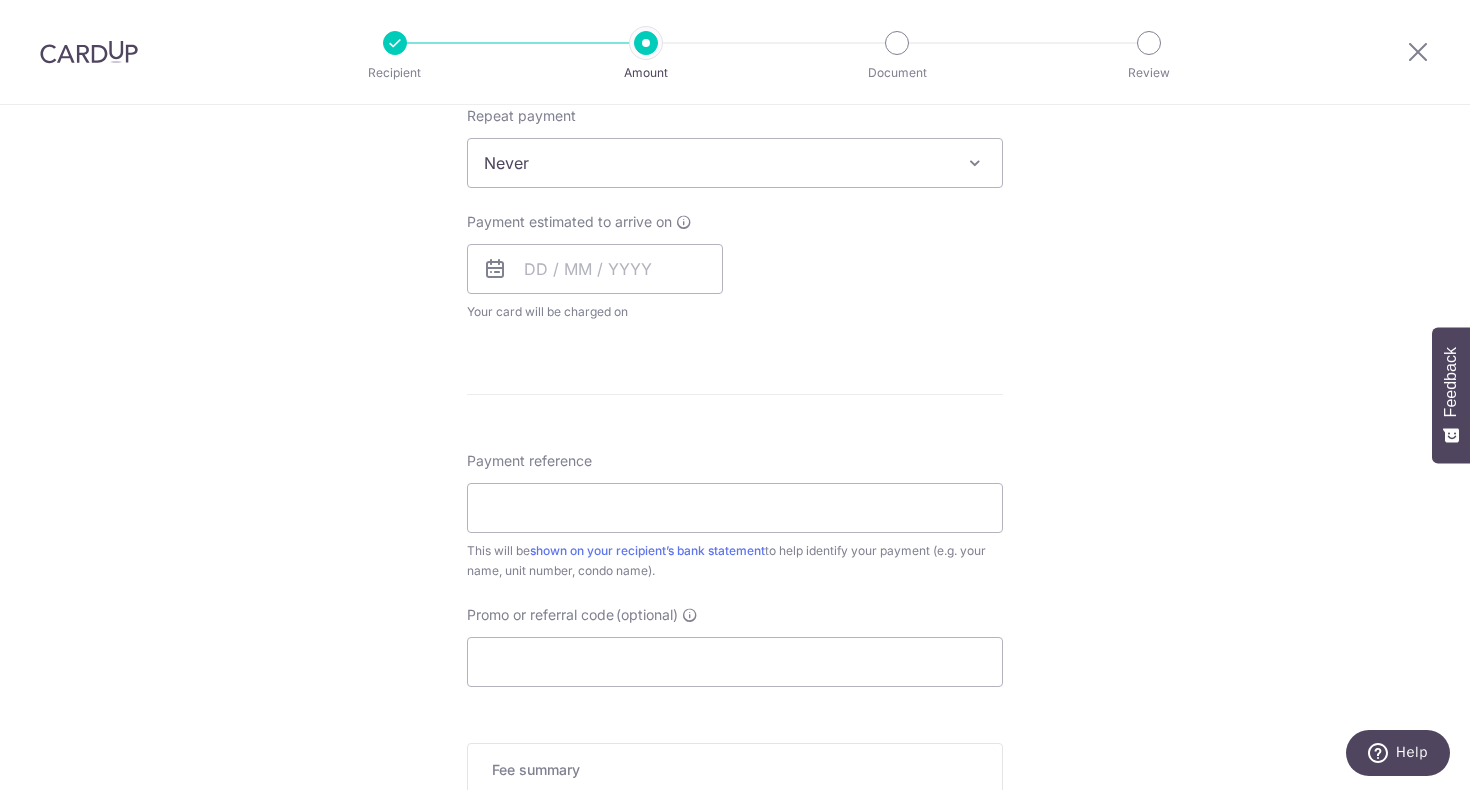 scroll, scrollTop: 844, scrollLeft: 0, axis: vertical 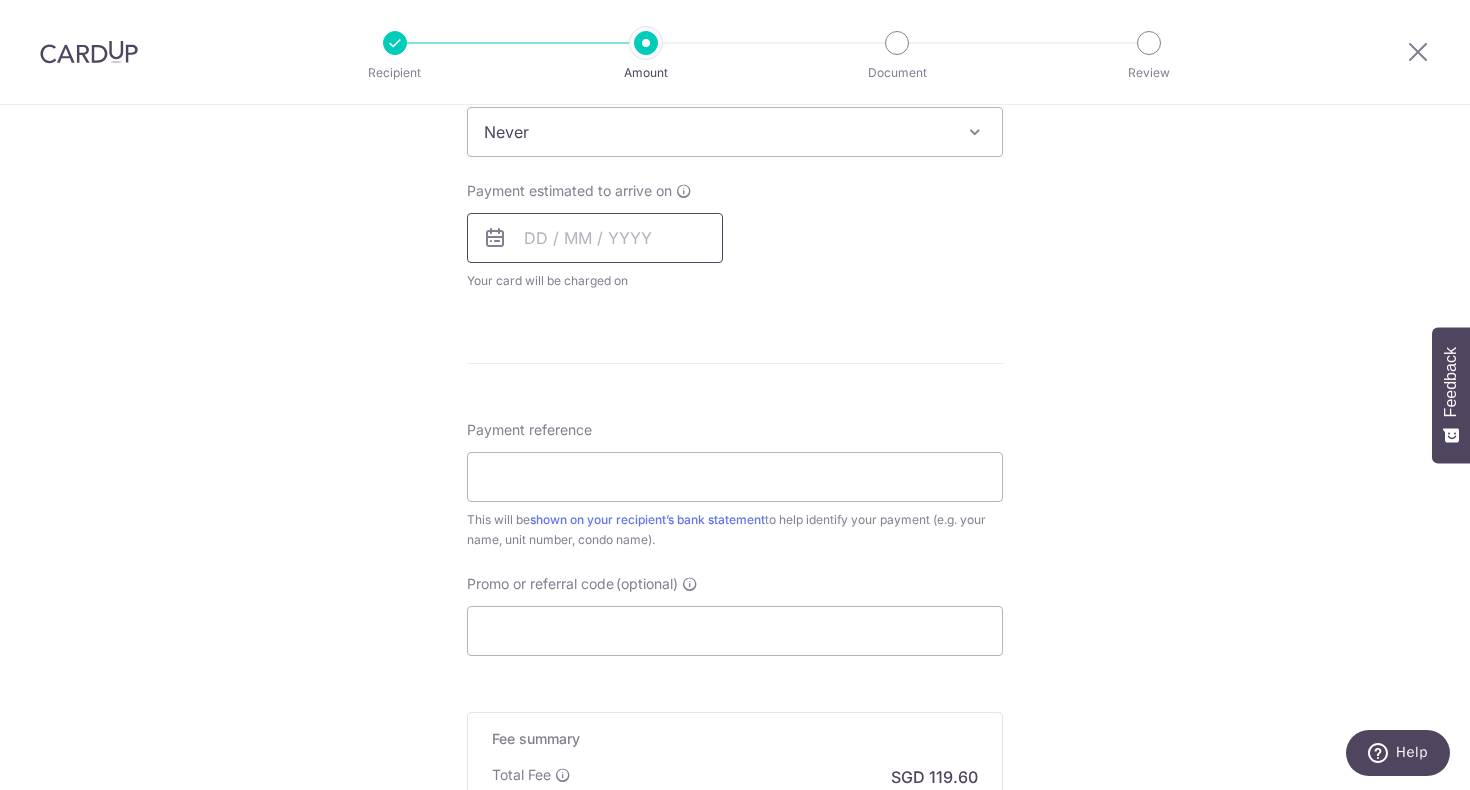 click at bounding box center (595, 238) 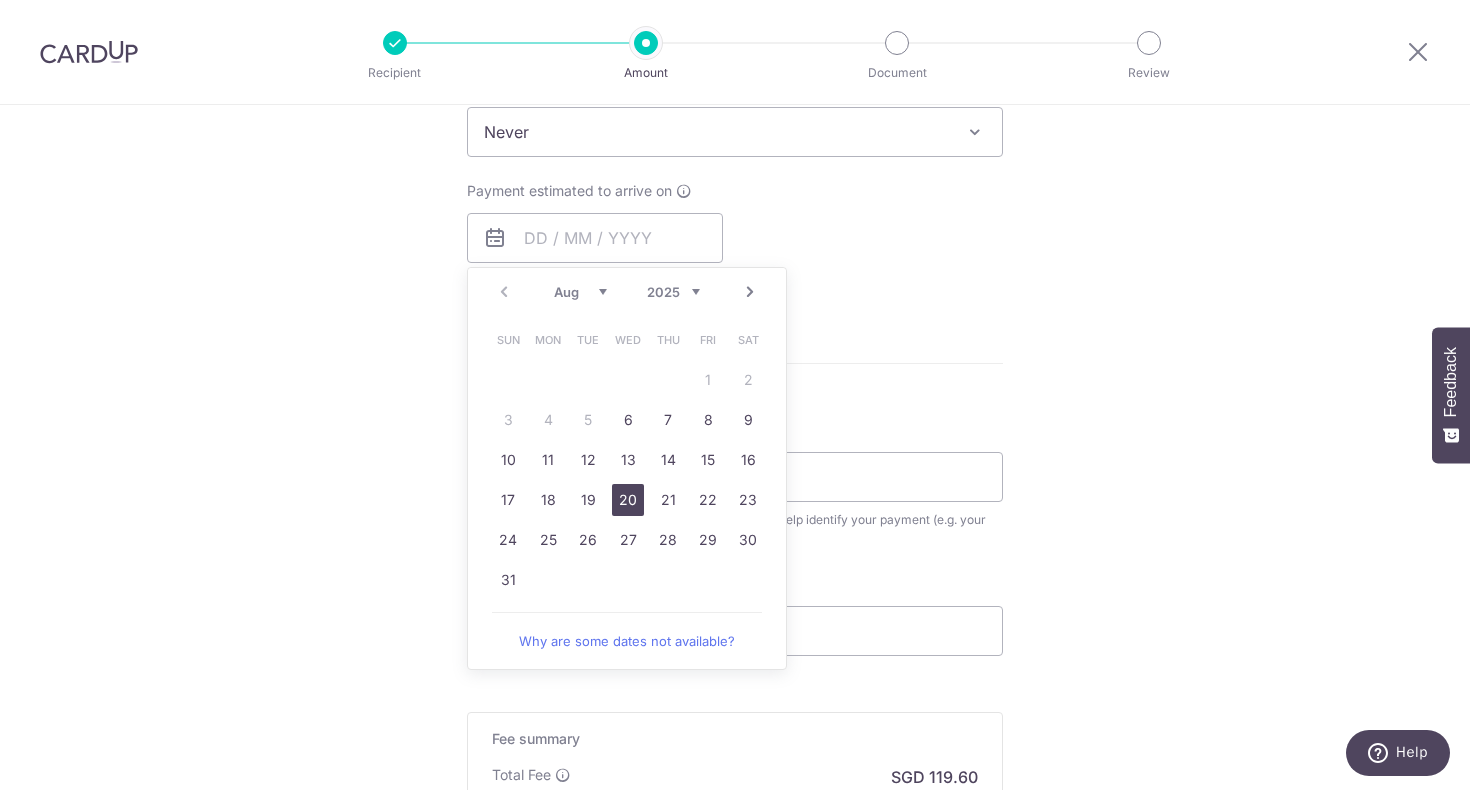 click on "20" at bounding box center [628, 500] 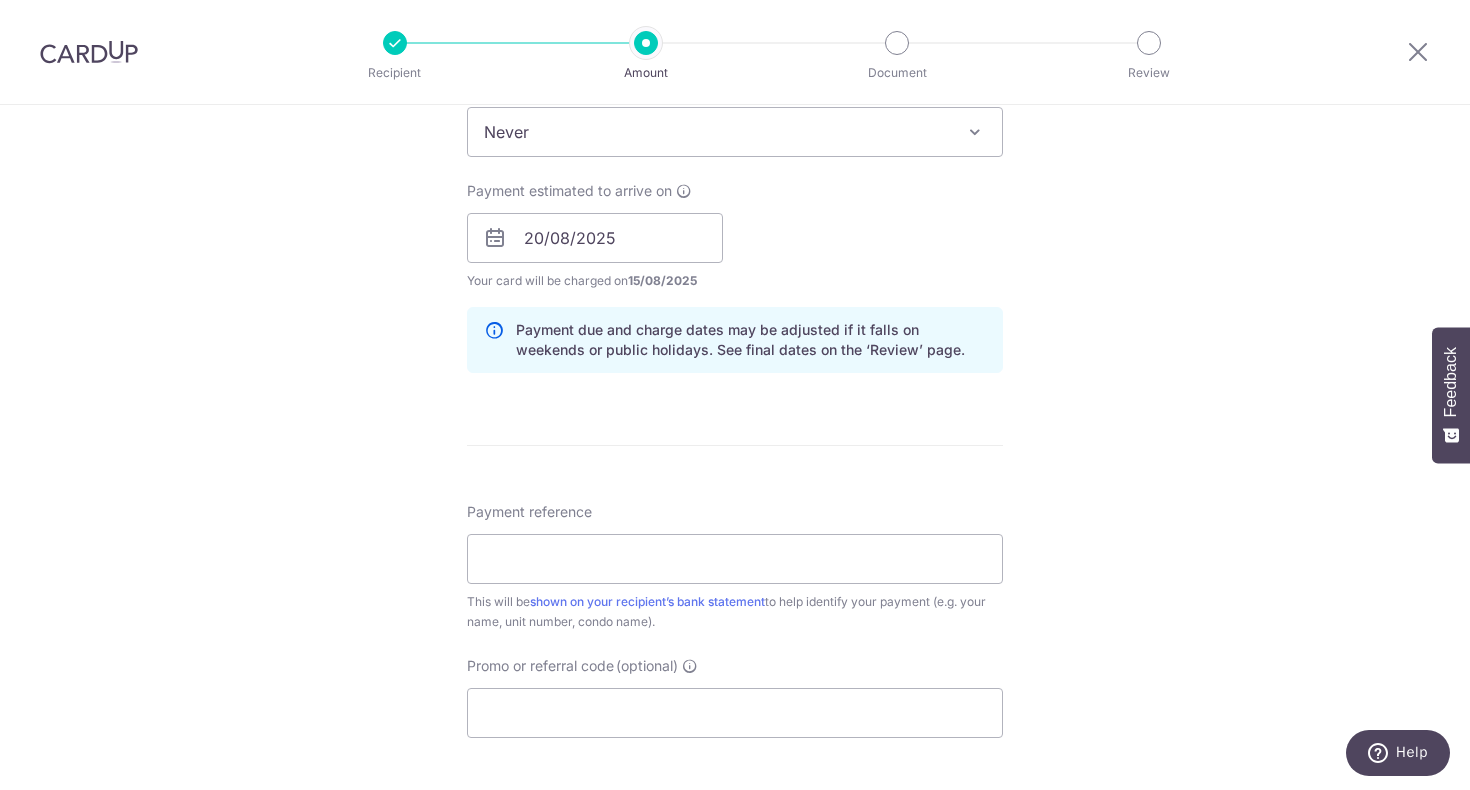 click on "Tell us more about your payment
Enter payment amount
SGD
4,600.00
4600.00
Select Card
**** 2178
Add credit card
Your Cards
**** 2178
Secure 256-bit SSL
Text
New card details
Card
Secure 256-bit SSL" at bounding box center (735, 206) 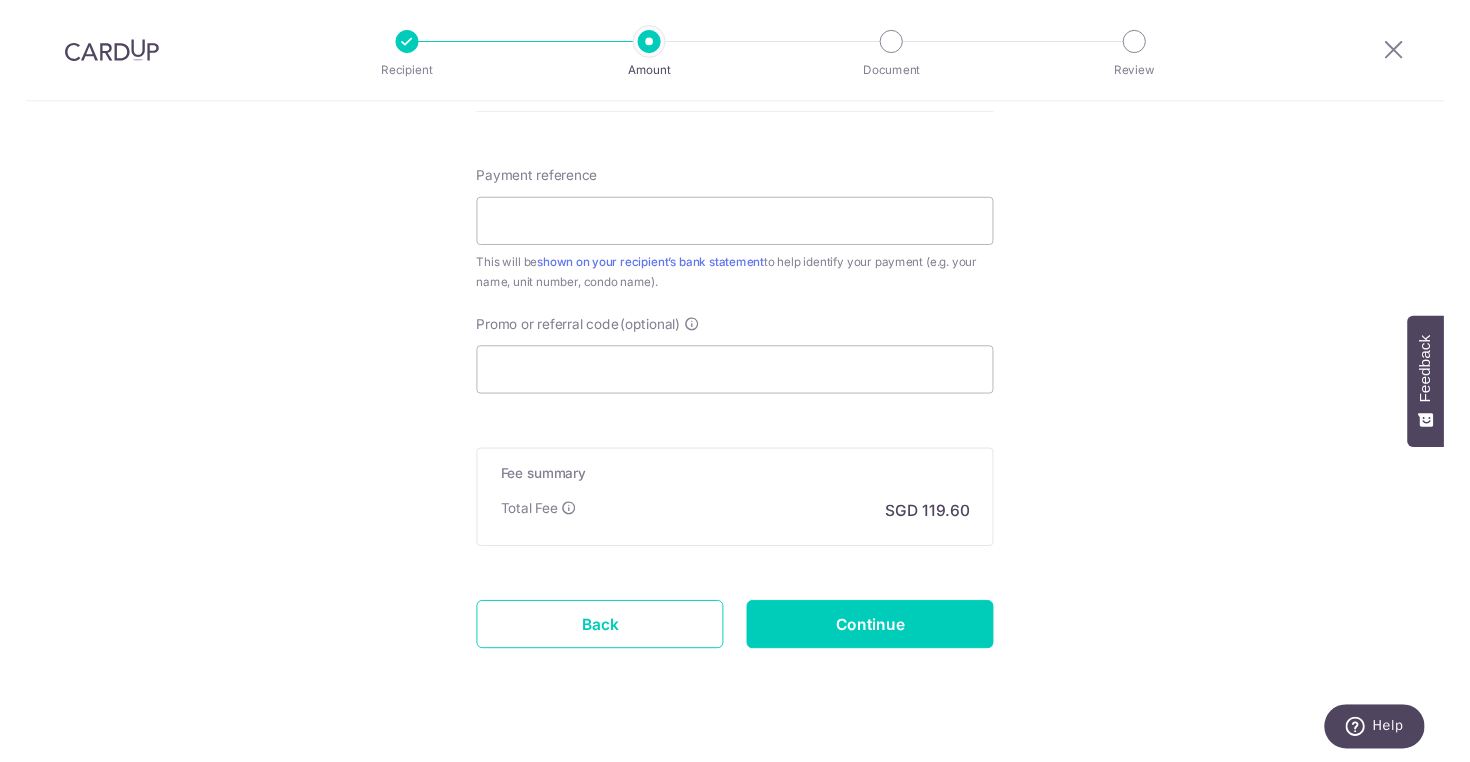 scroll, scrollTop: 1175, scrollLeft: 0, axis: vertical 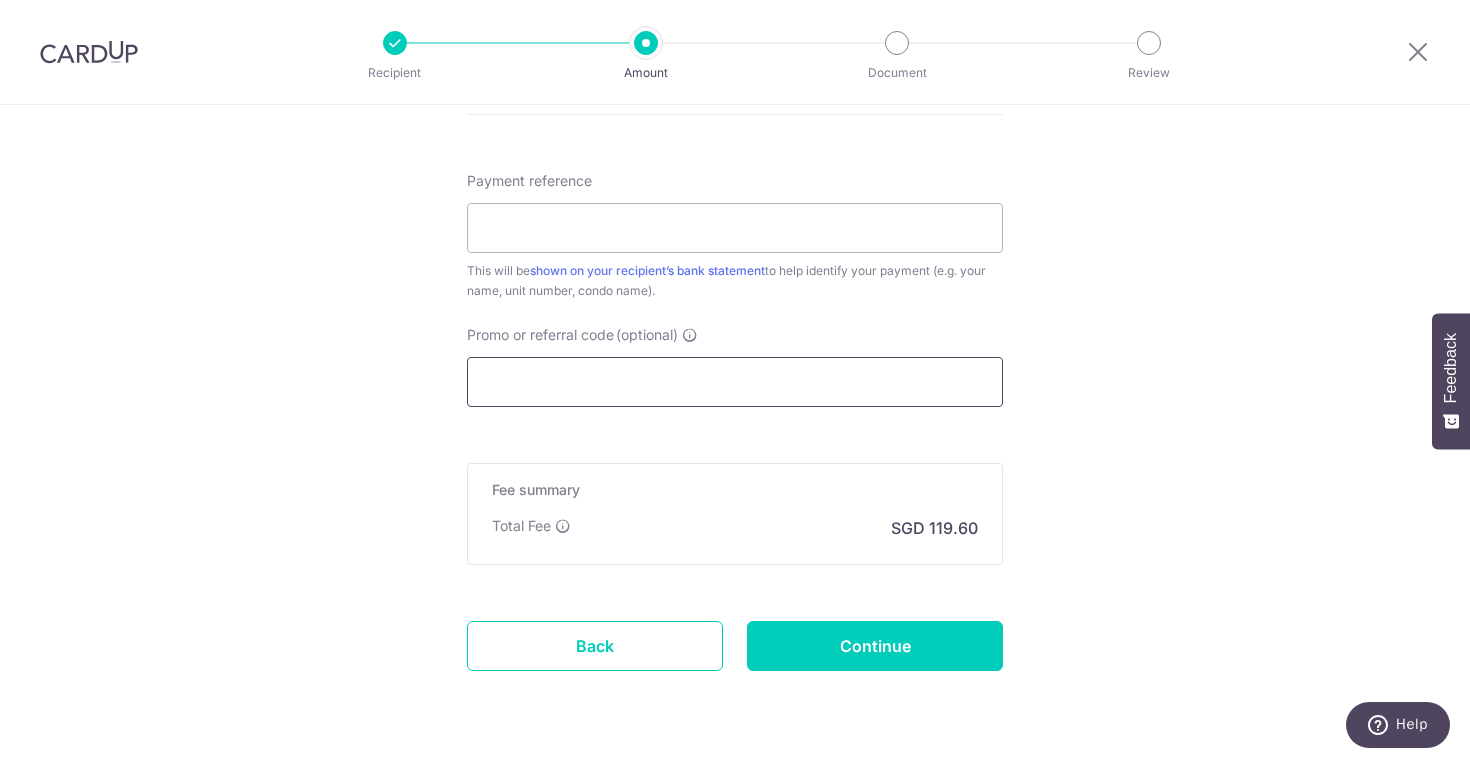 click on "Promo or referral code
(optional)" at bounding box center (735, 382) 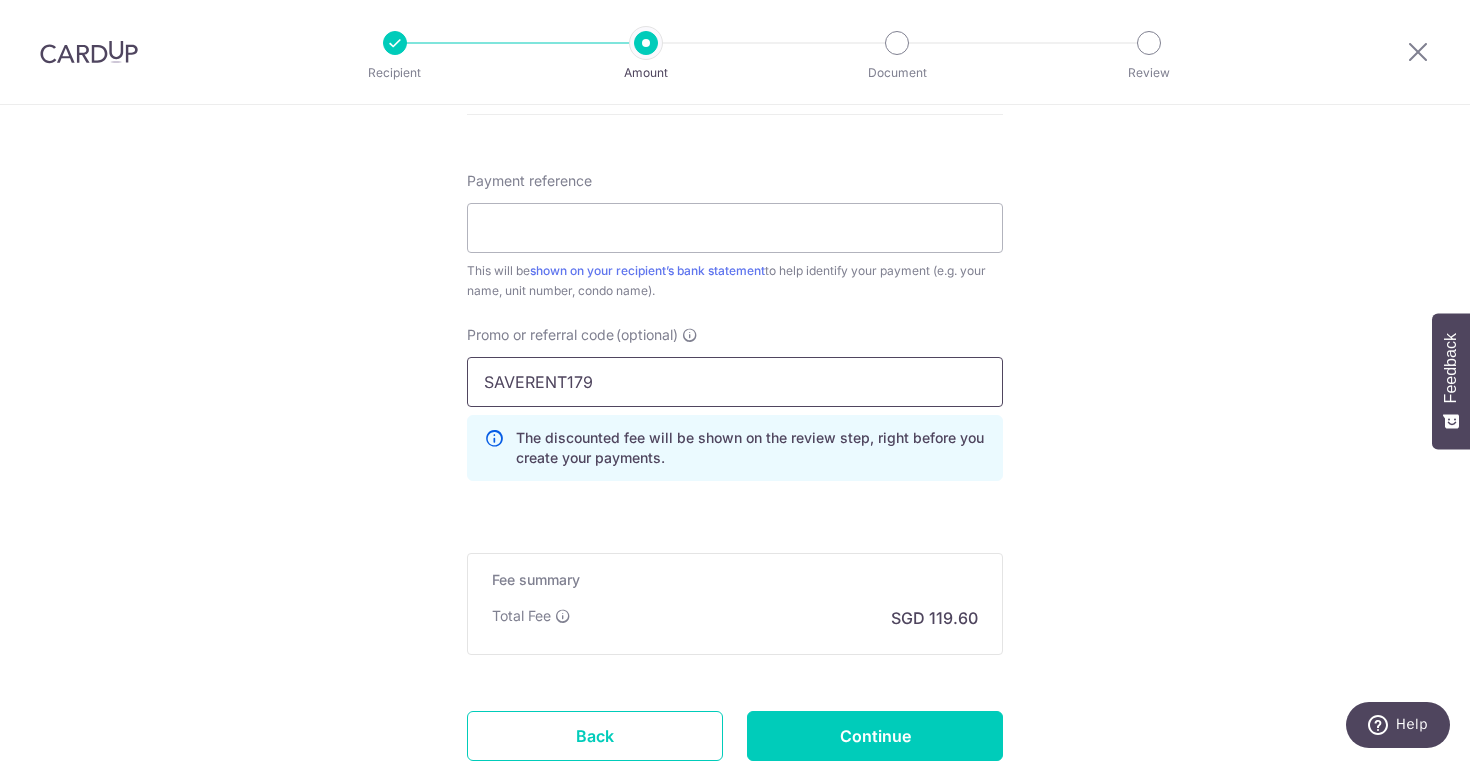 scroll, scrollTop: 1308, scrollLeft: 0, axis: vertical 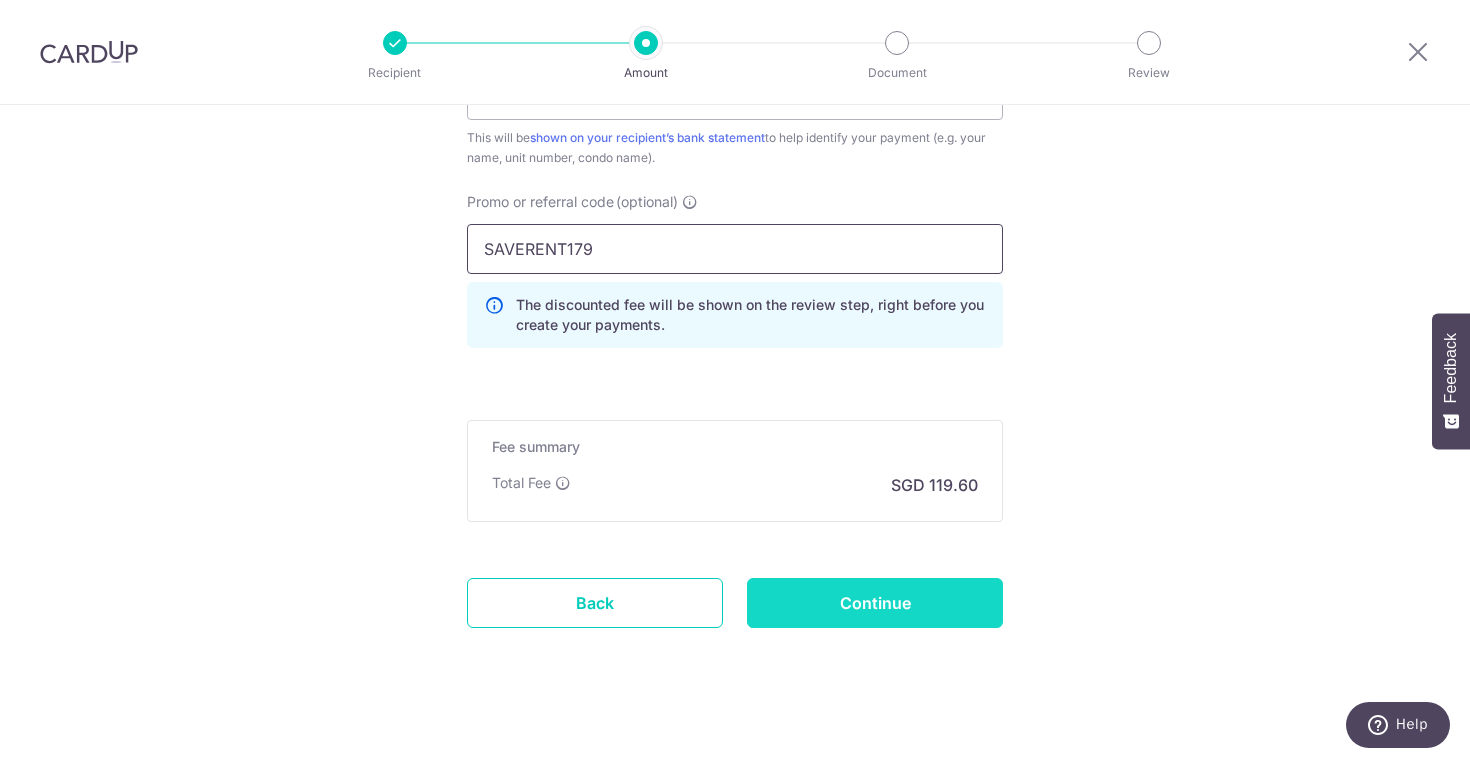 type on "SAVERENT179" 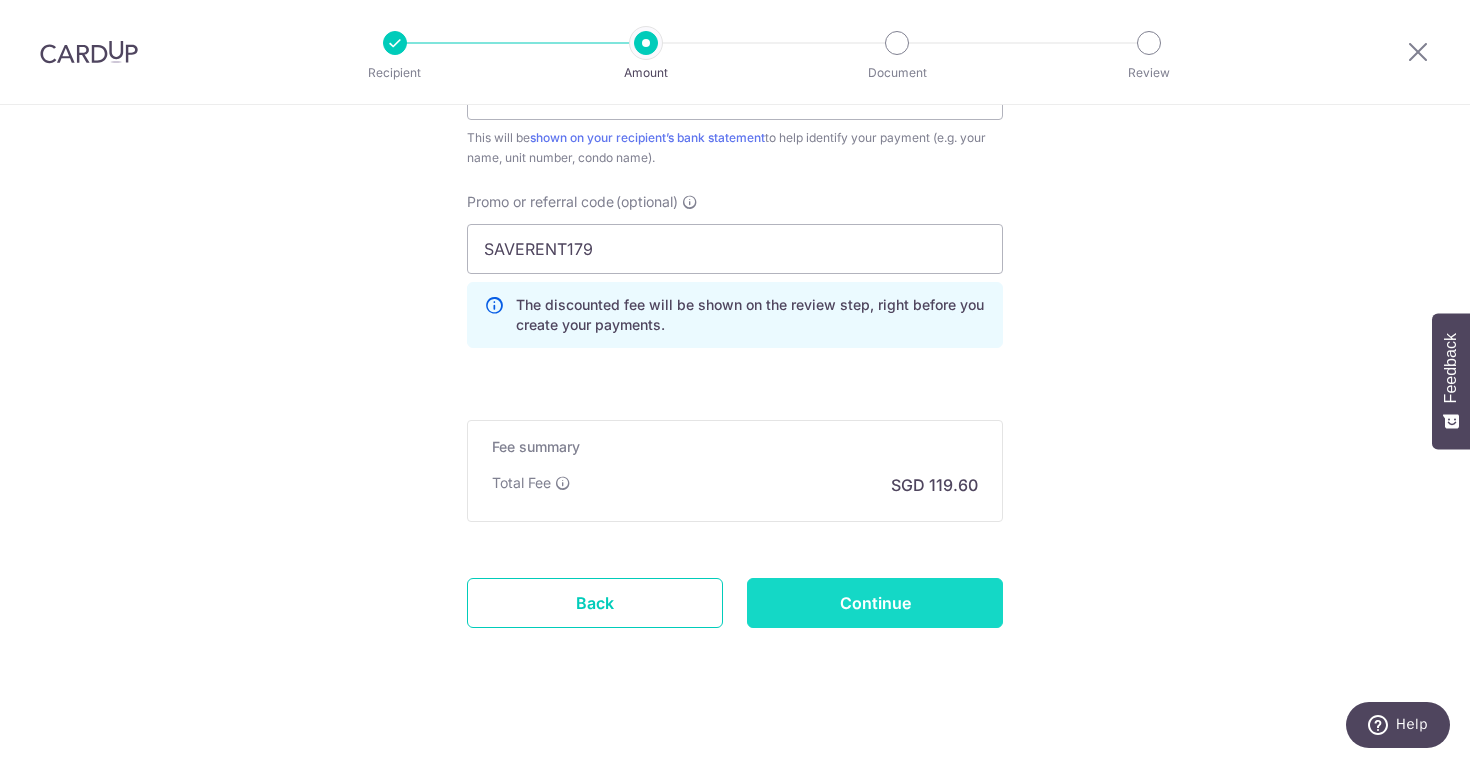 click on "Continue" at bounding box center [875, 603] 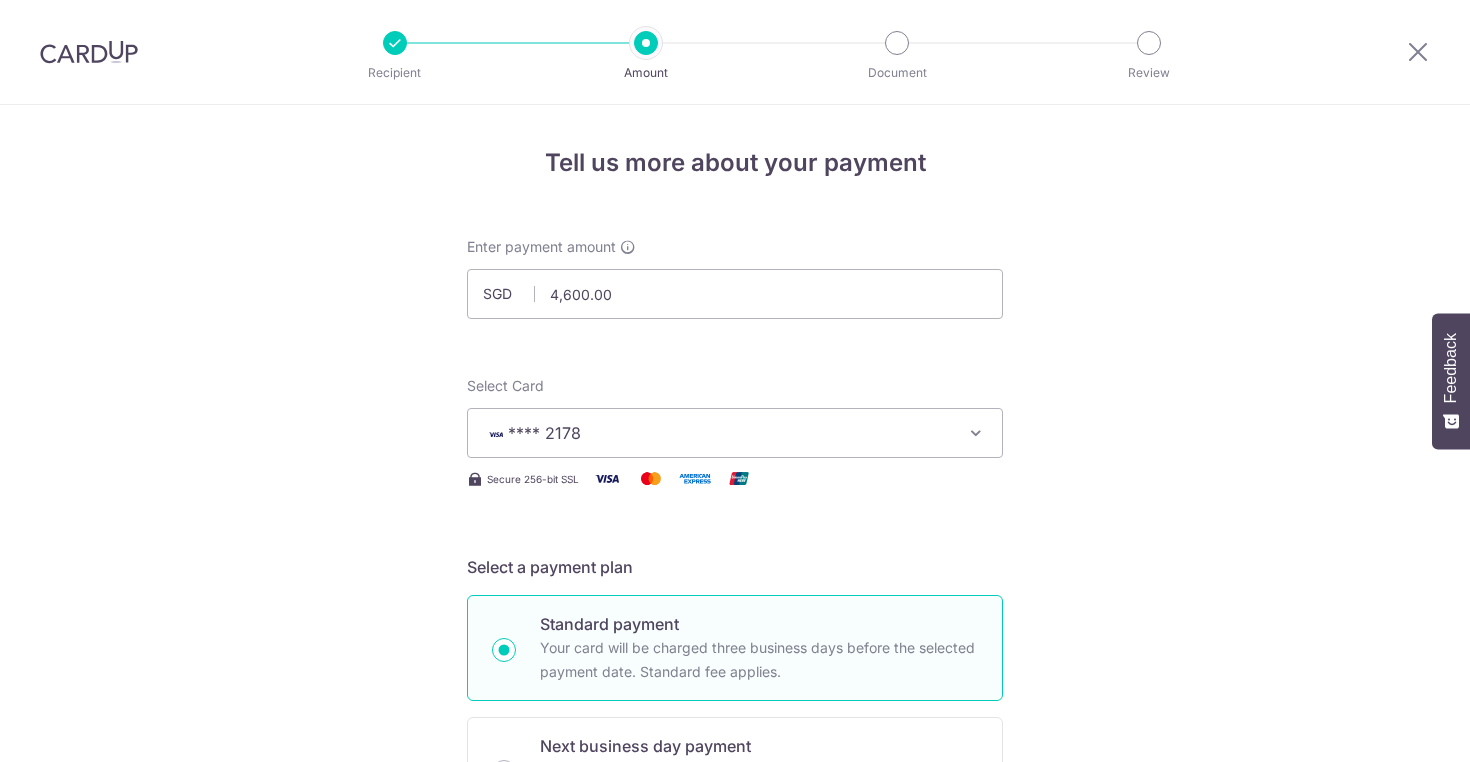 scroll, scrollTop: 0, scrollLeft: 0, axis: both 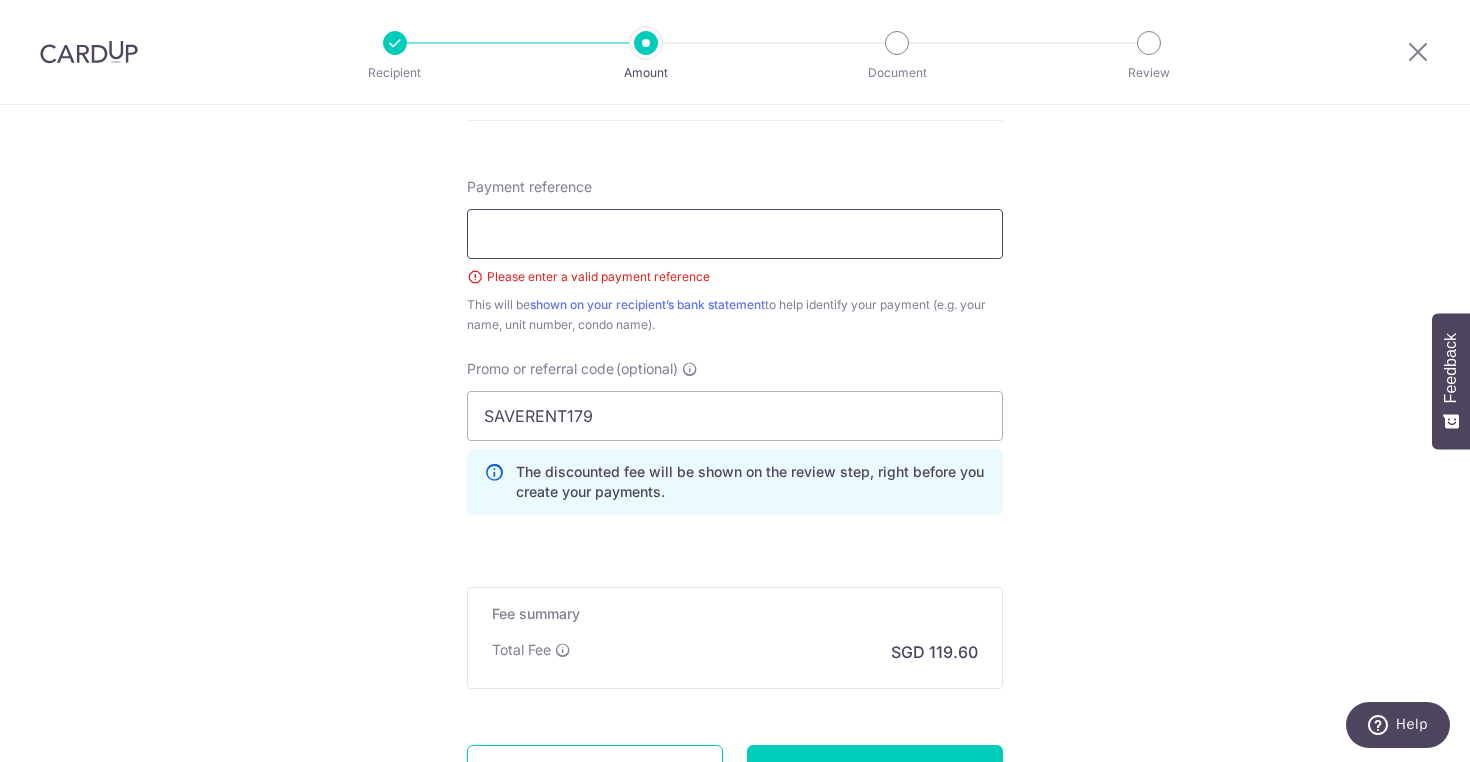 click on "Payment reference" at bounding box center [735, 234] 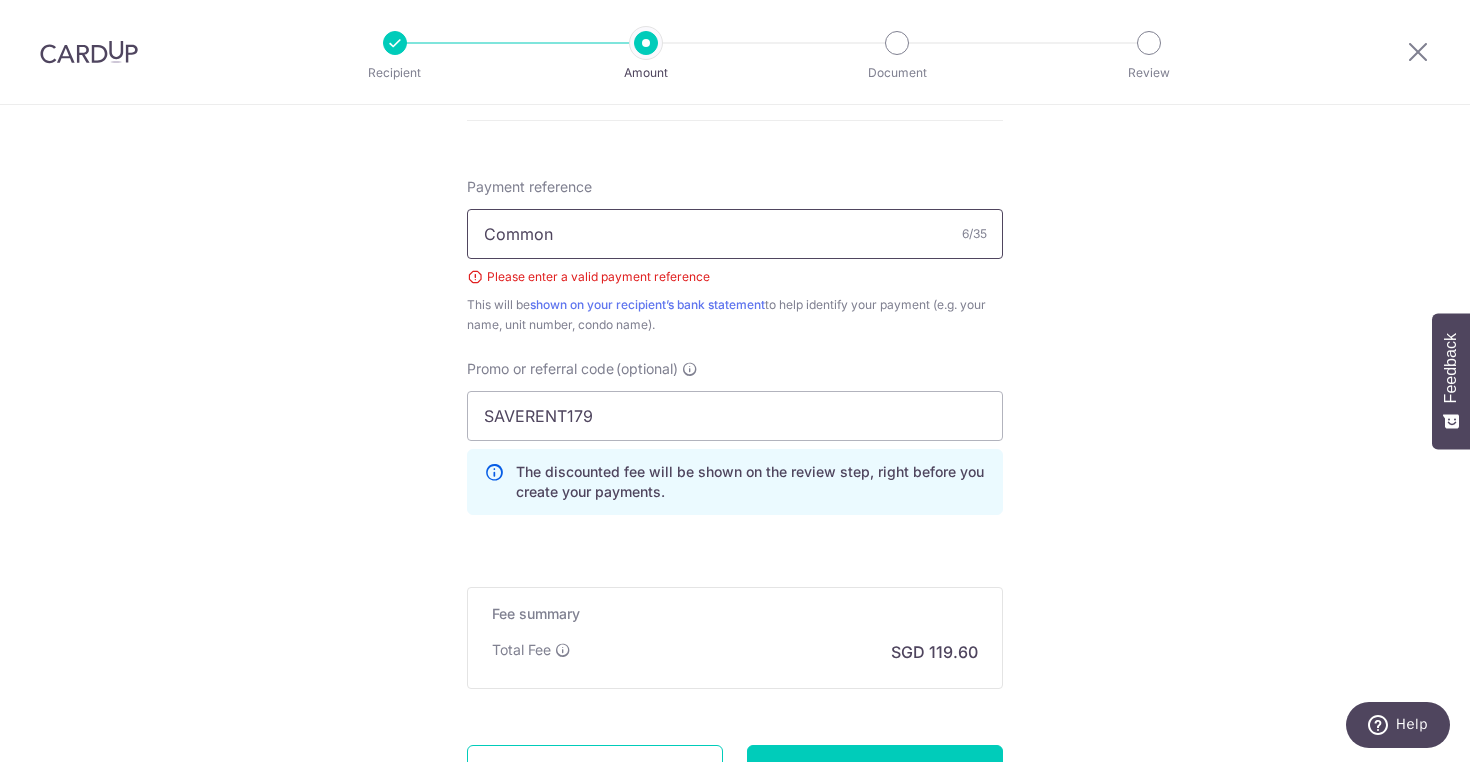 click on "Common" at bounding box center [735, 234] 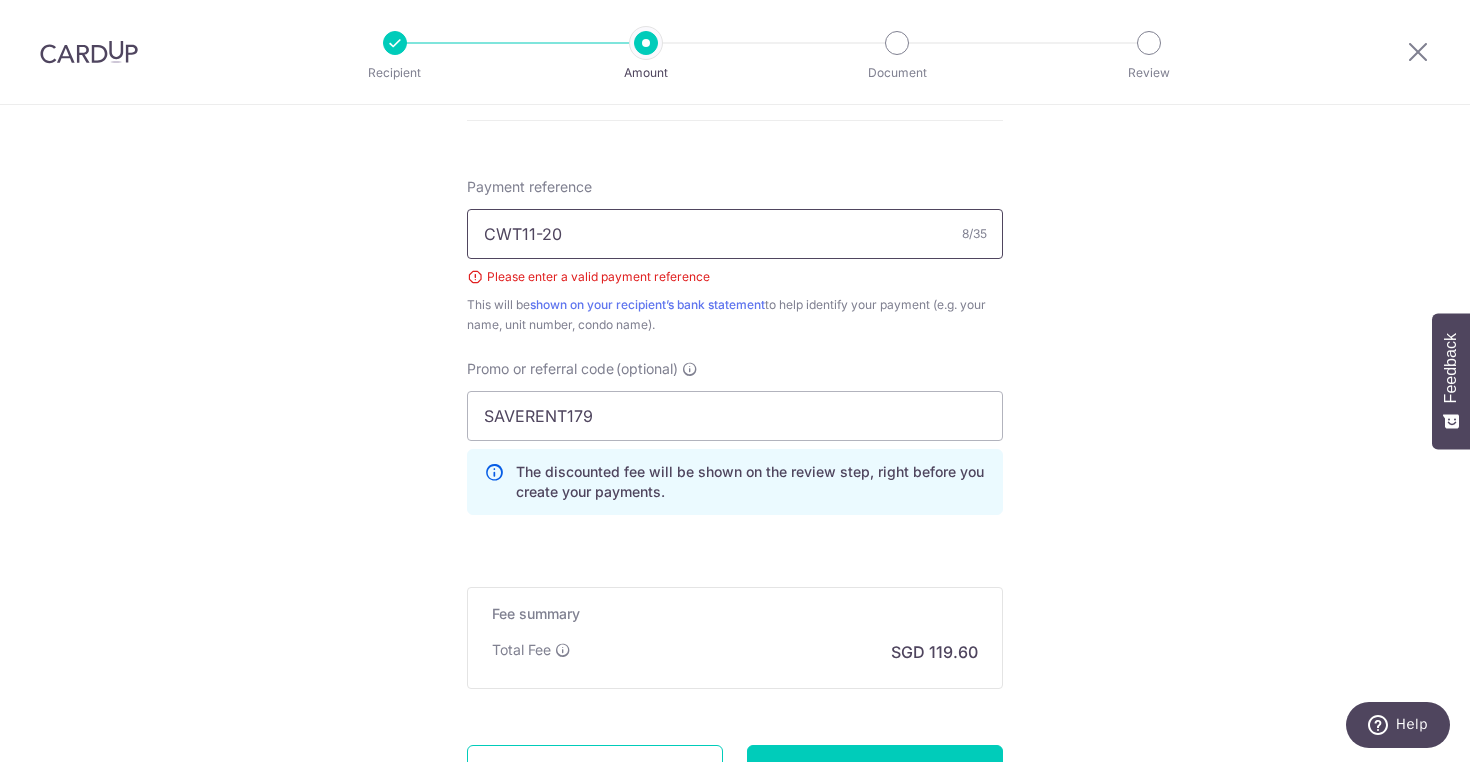click on "CWT11-20" at bounding box center [735, 234] 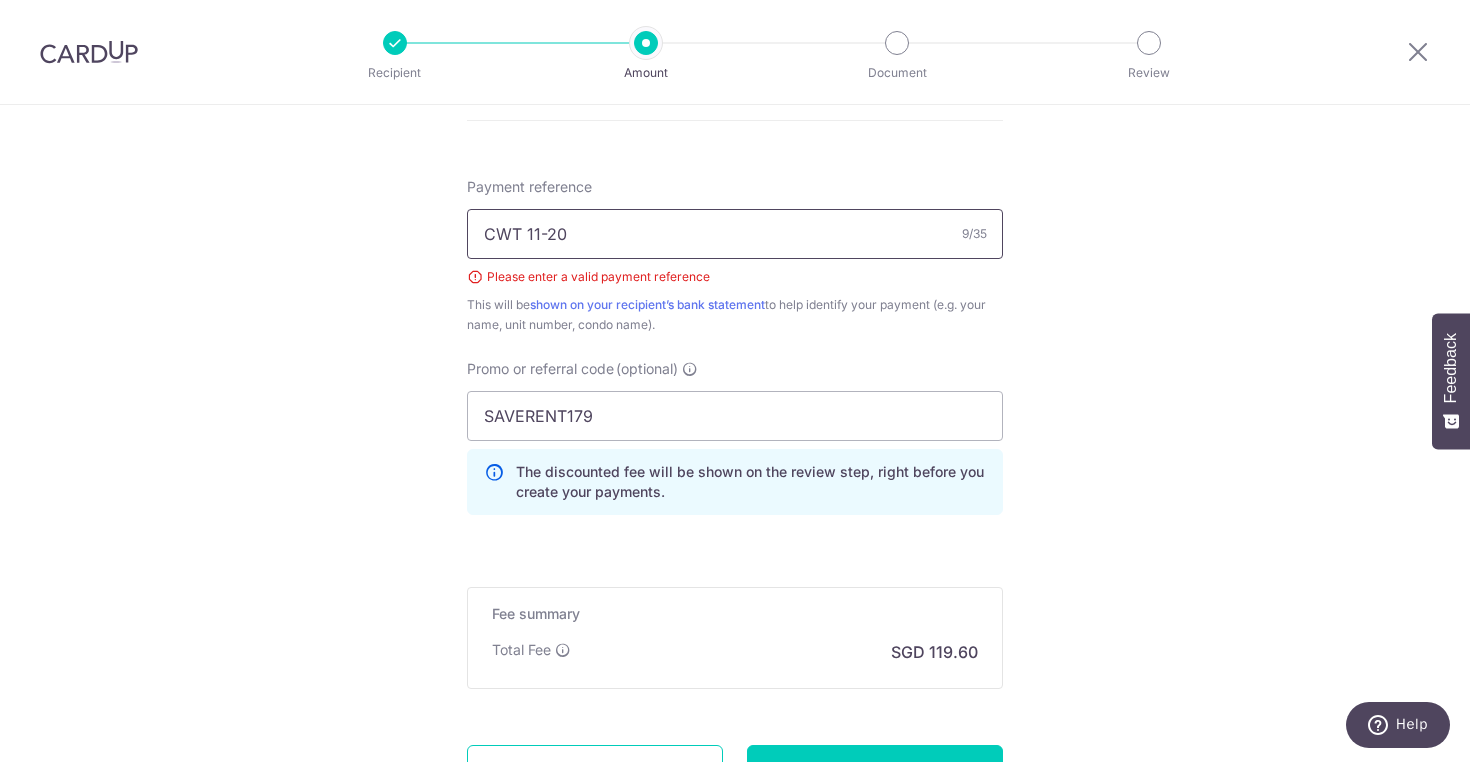 type on "CWT 11-20" 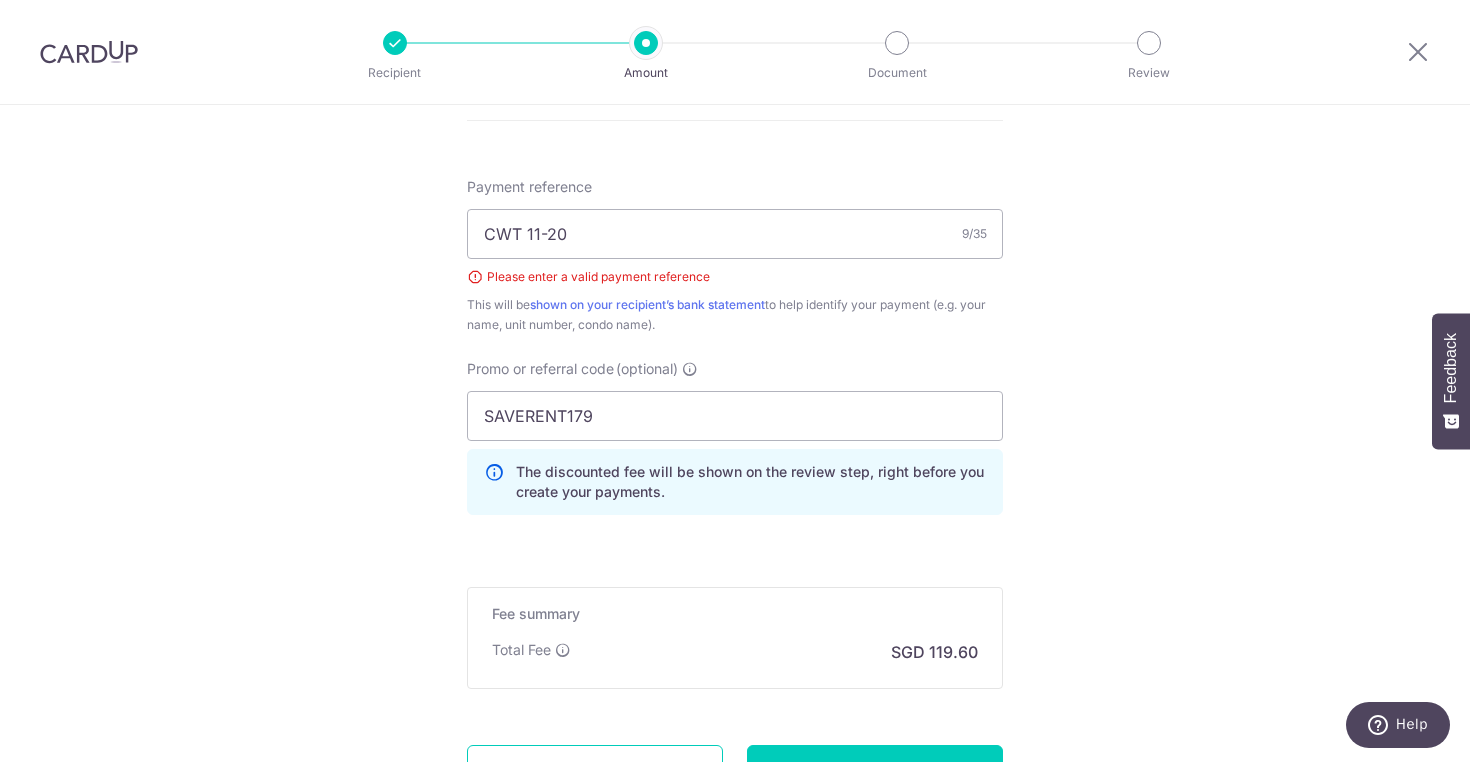 click on "Tell us more about your payment
Enter payment amount
SGD
4,600.00
4600.00
Select Card
**** 2178
Add credit card
Your Cards
**** 2178
Secure 256-bit SSL
Text
New card details
Card
Secure 256-bit SSL" at bounding box center (735, -60) 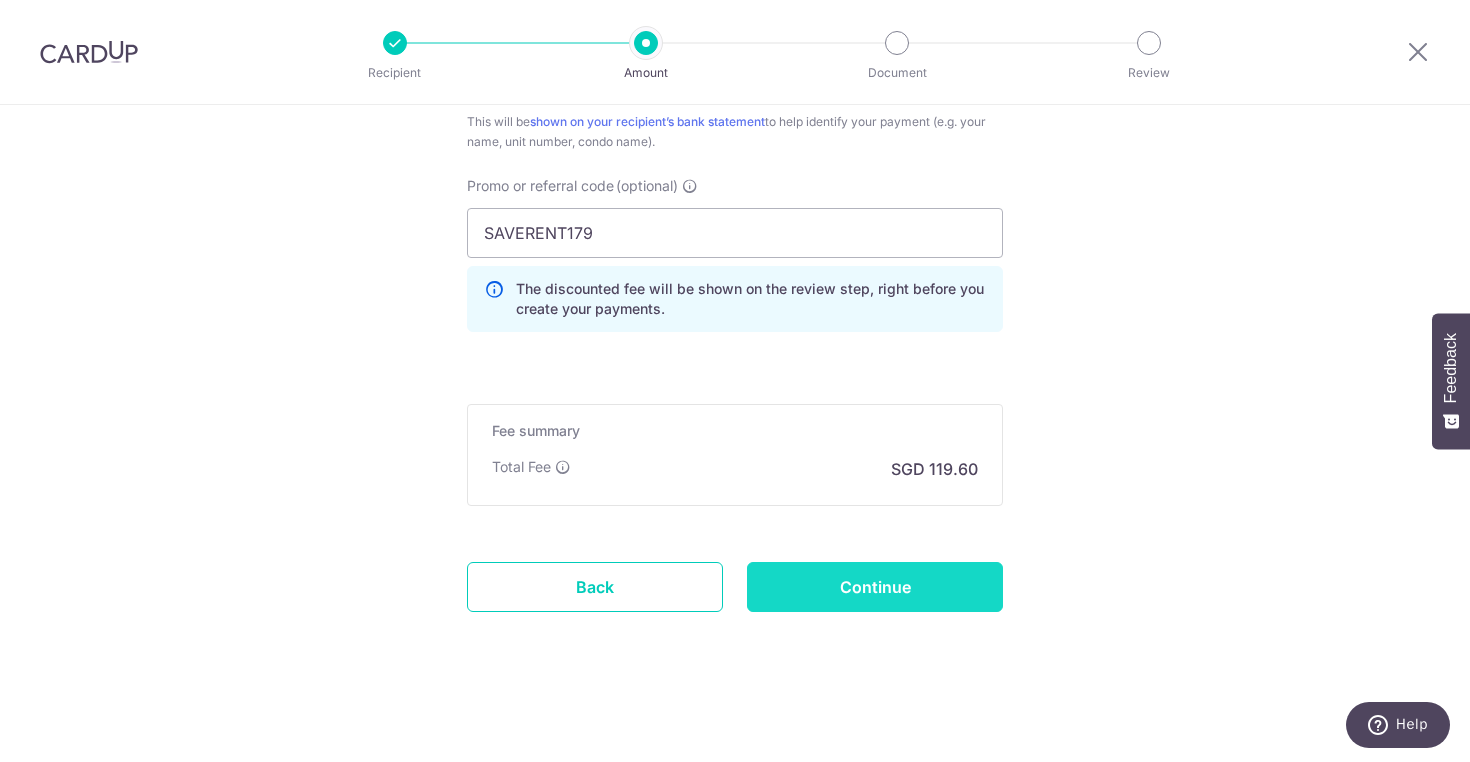 scroll, scrollTop: 1352, scrollLeft: 0, axis: vertical 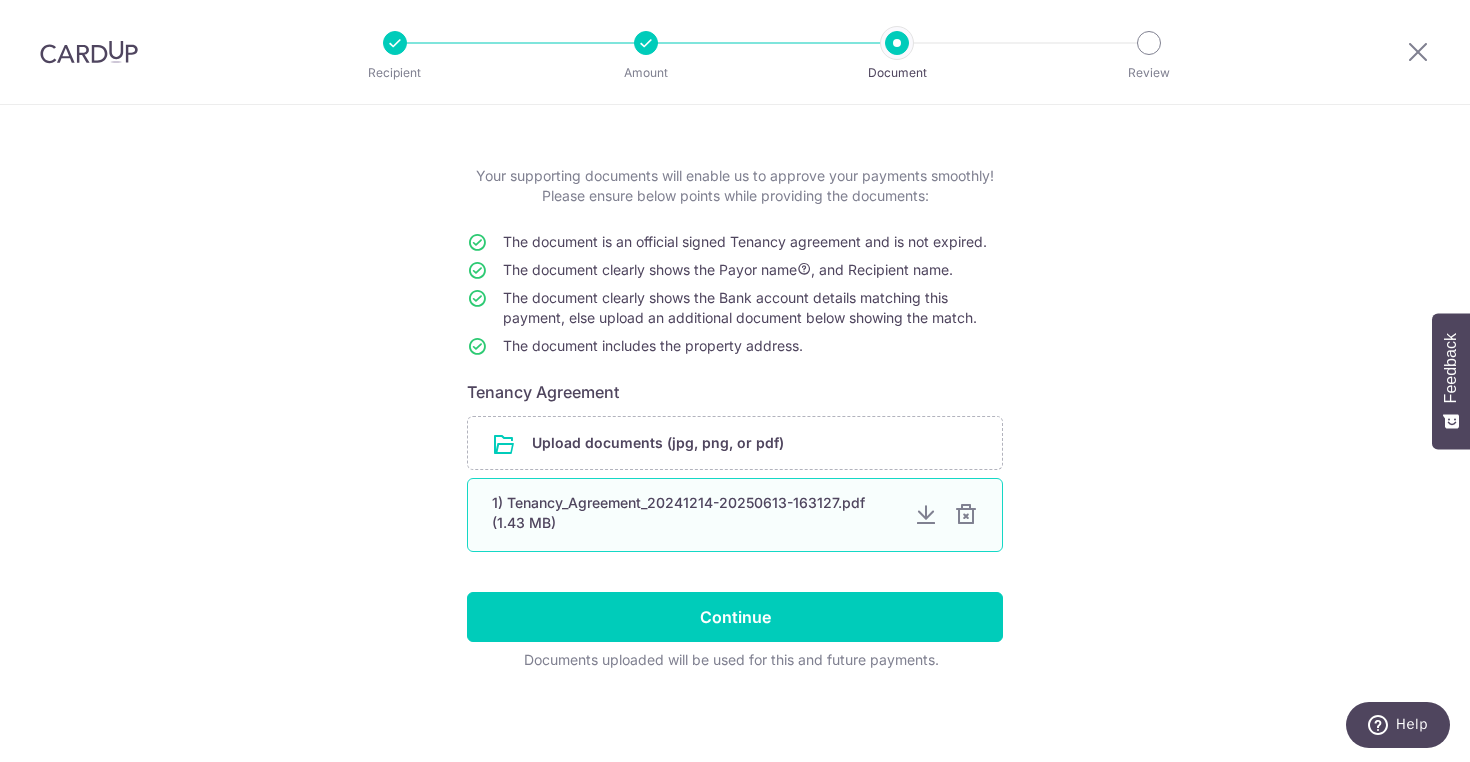 click on "1) Tenancy_Agreement_20241214-20250613-163127.pdf (1.43 MB)" at bounding box center [695, 513] 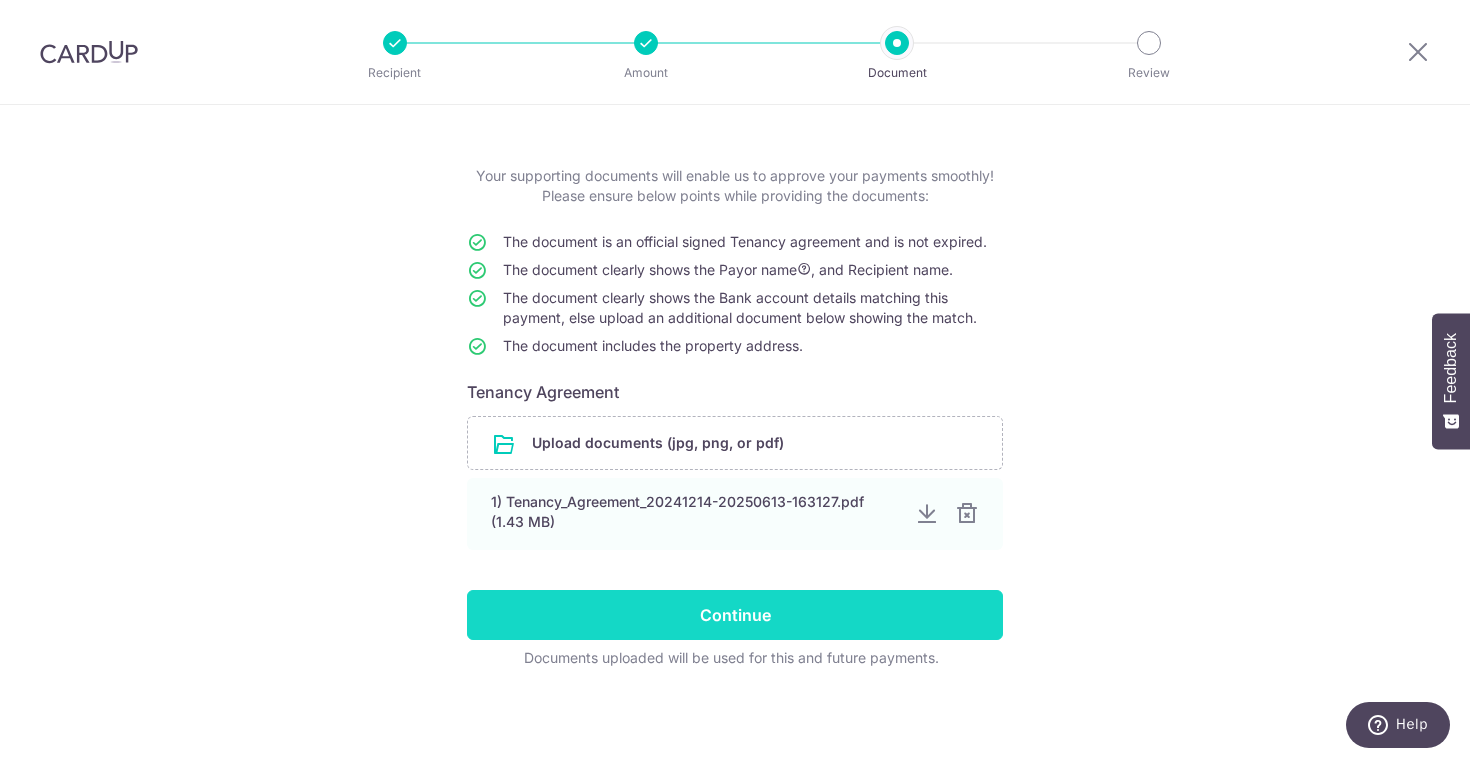 click on "Continue" at bounding box center (735, 615) 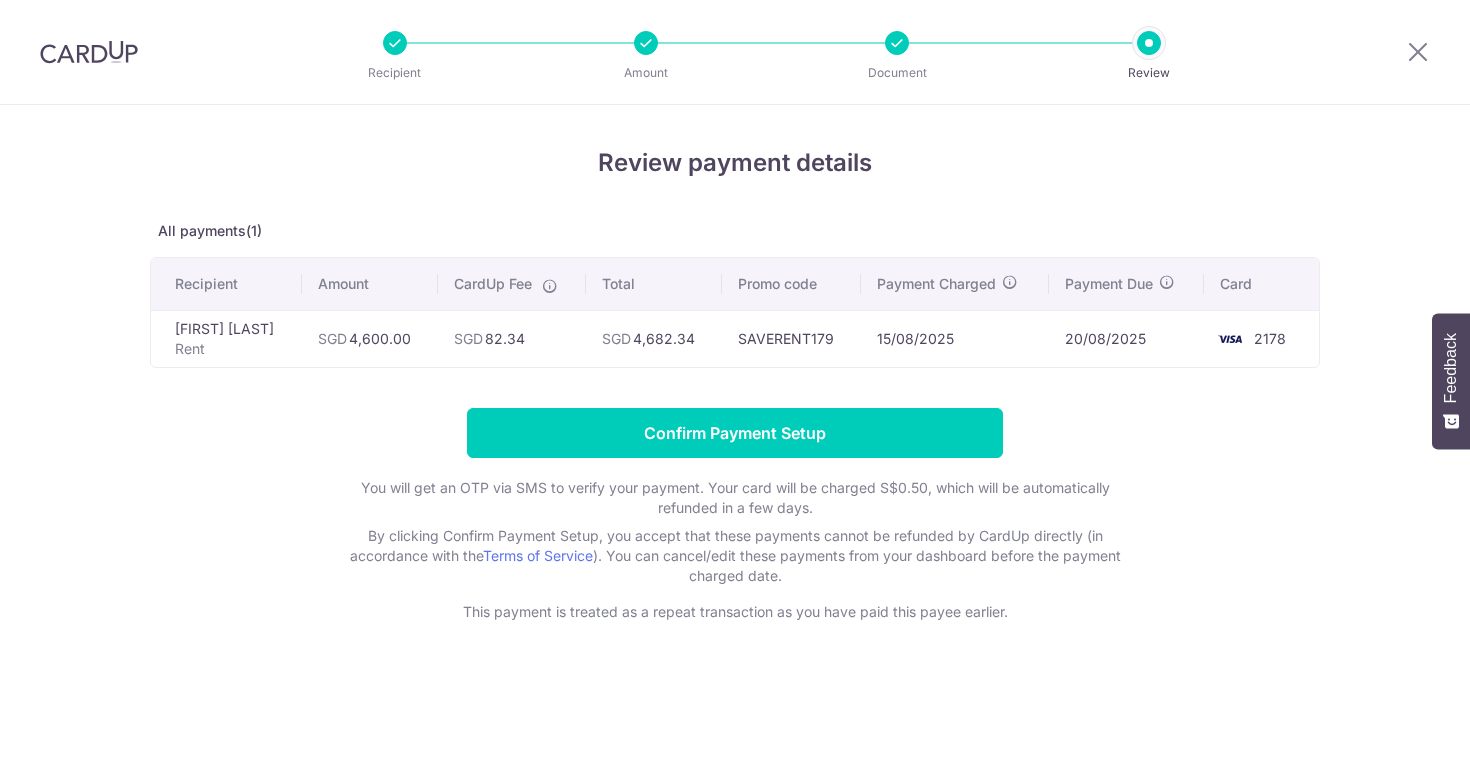 scroll, scrollTop: 0, scrollLeft: 0, axis: both 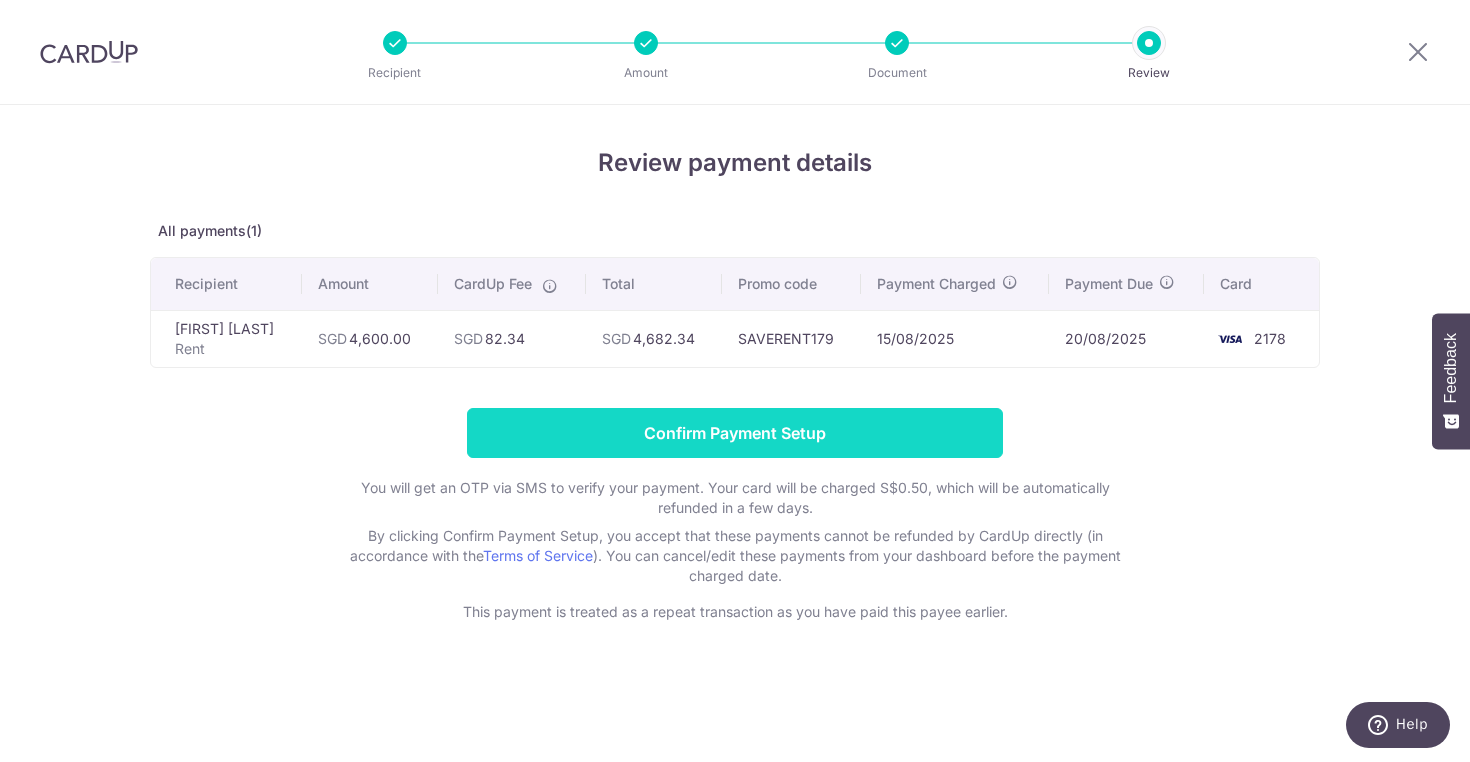 click on "Confirm Payment Setup" at bounding box center (735, 433) 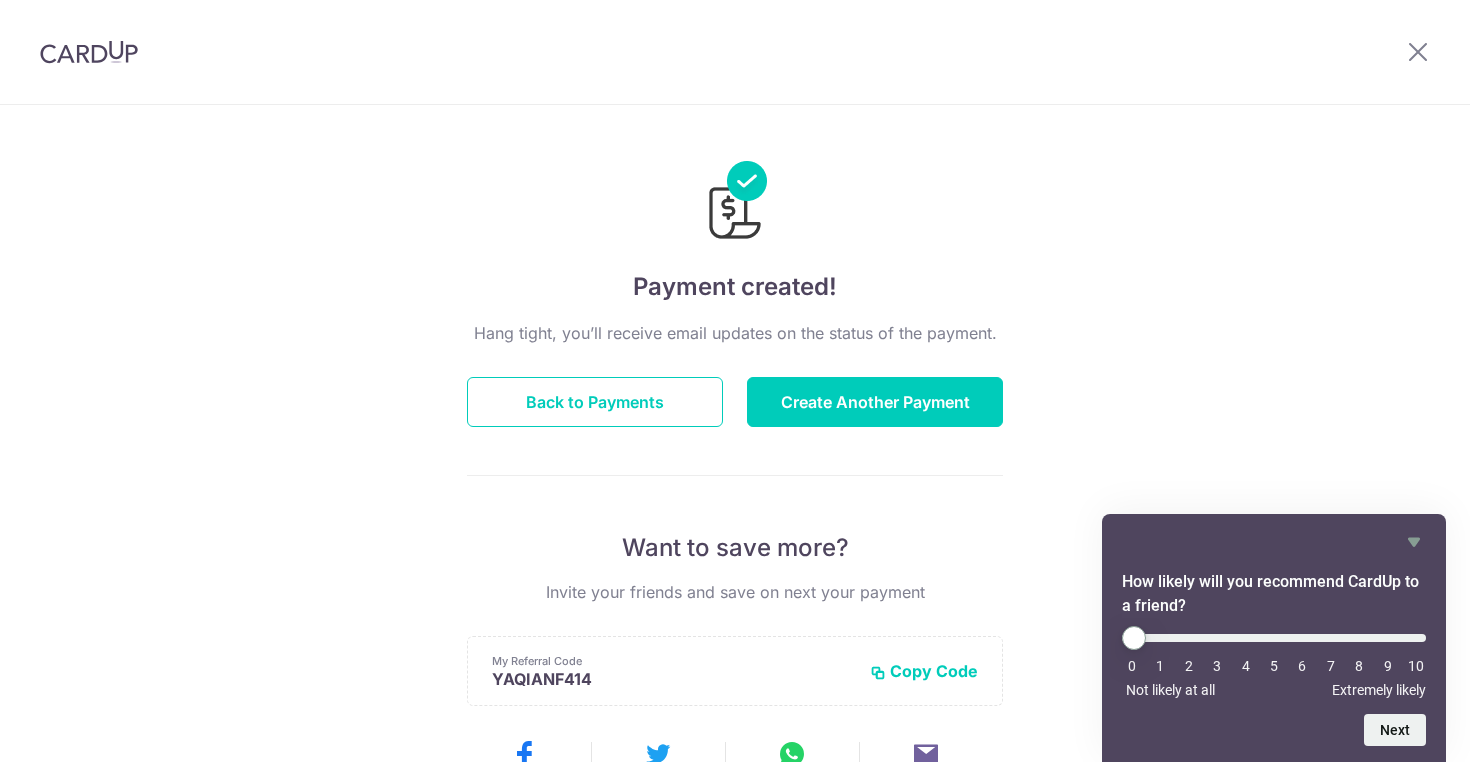 scroll, scrollTop: 0, scrollLeft: 0, axis: both 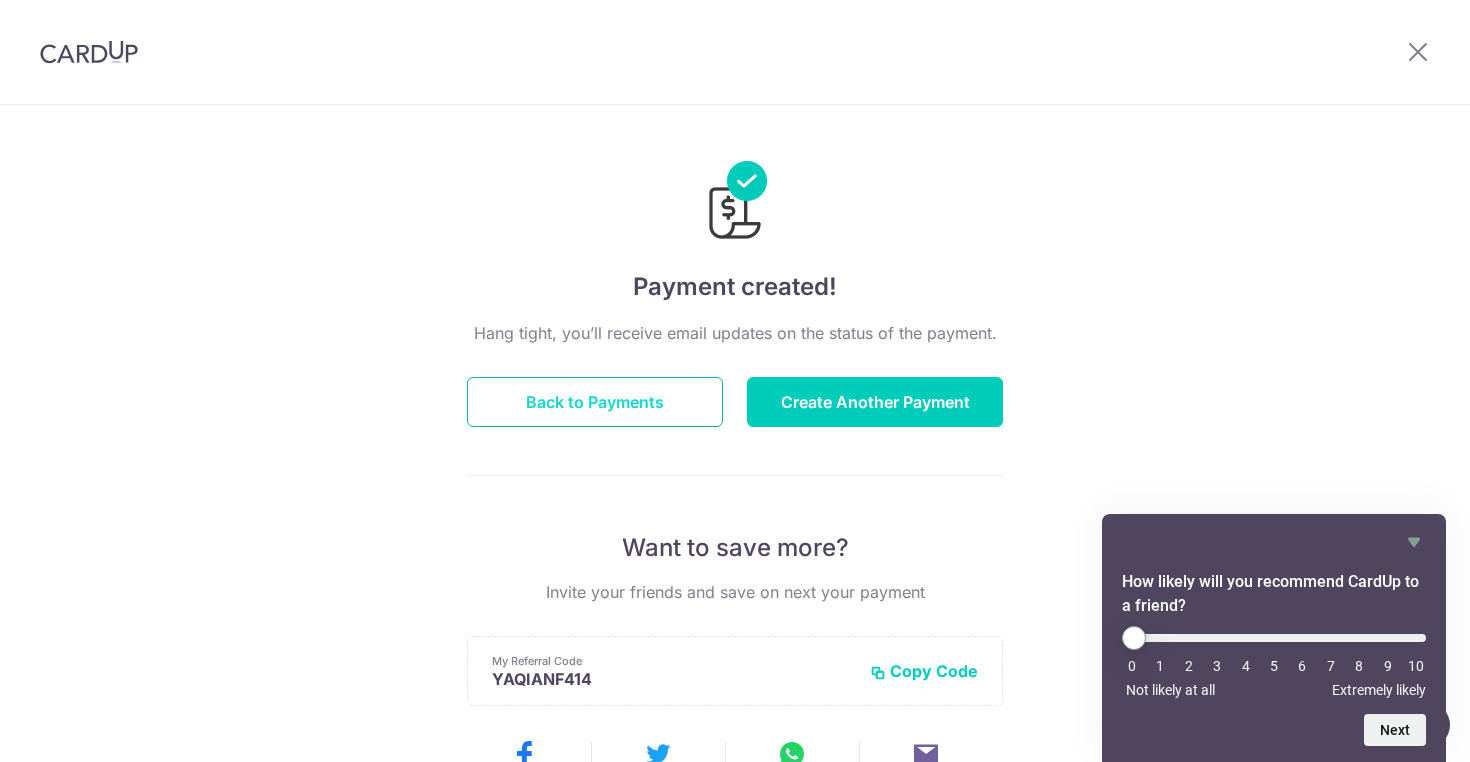 click on "Back to Payments" at bounding box center (595, 402) 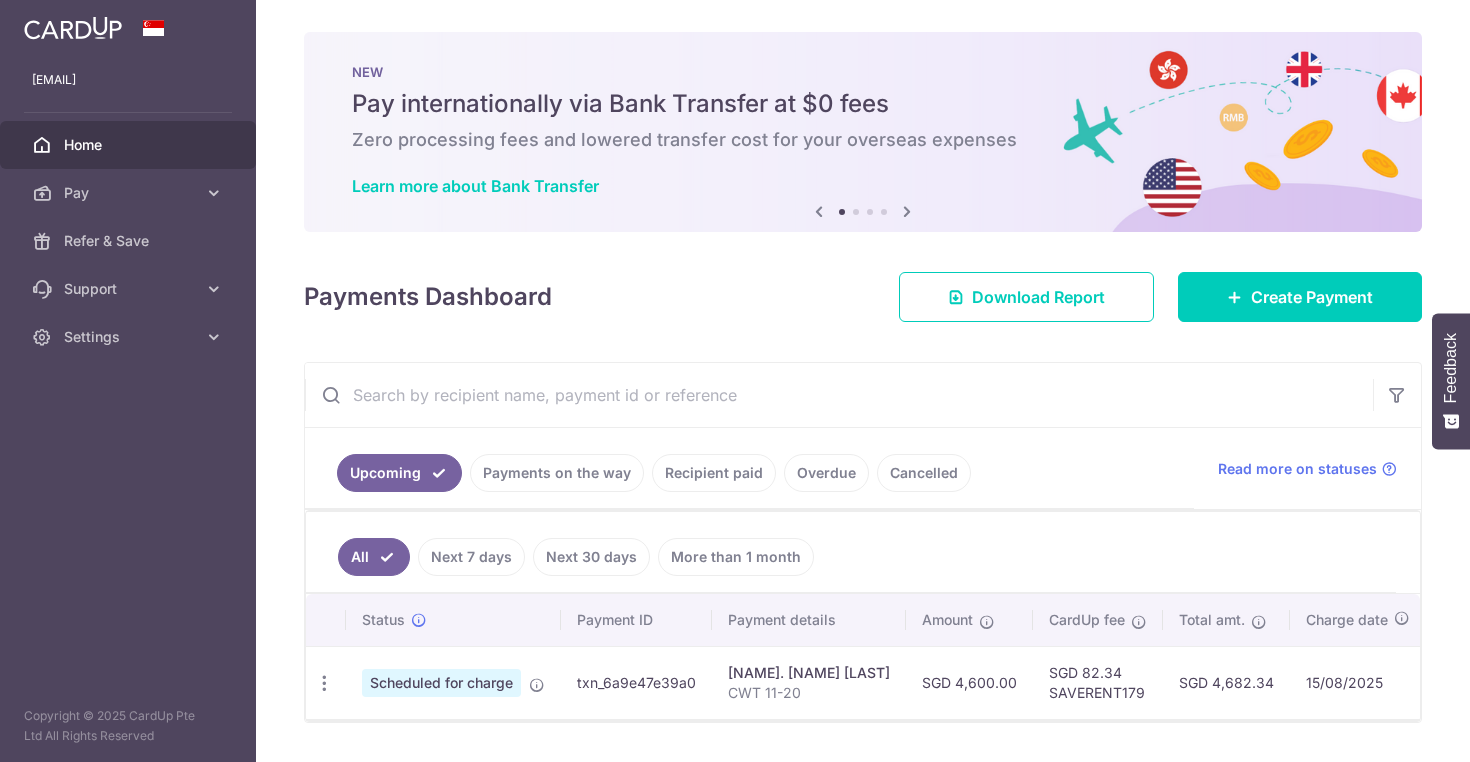 scroll, scrollTop: 0, scrollLeft: 0, axis: both 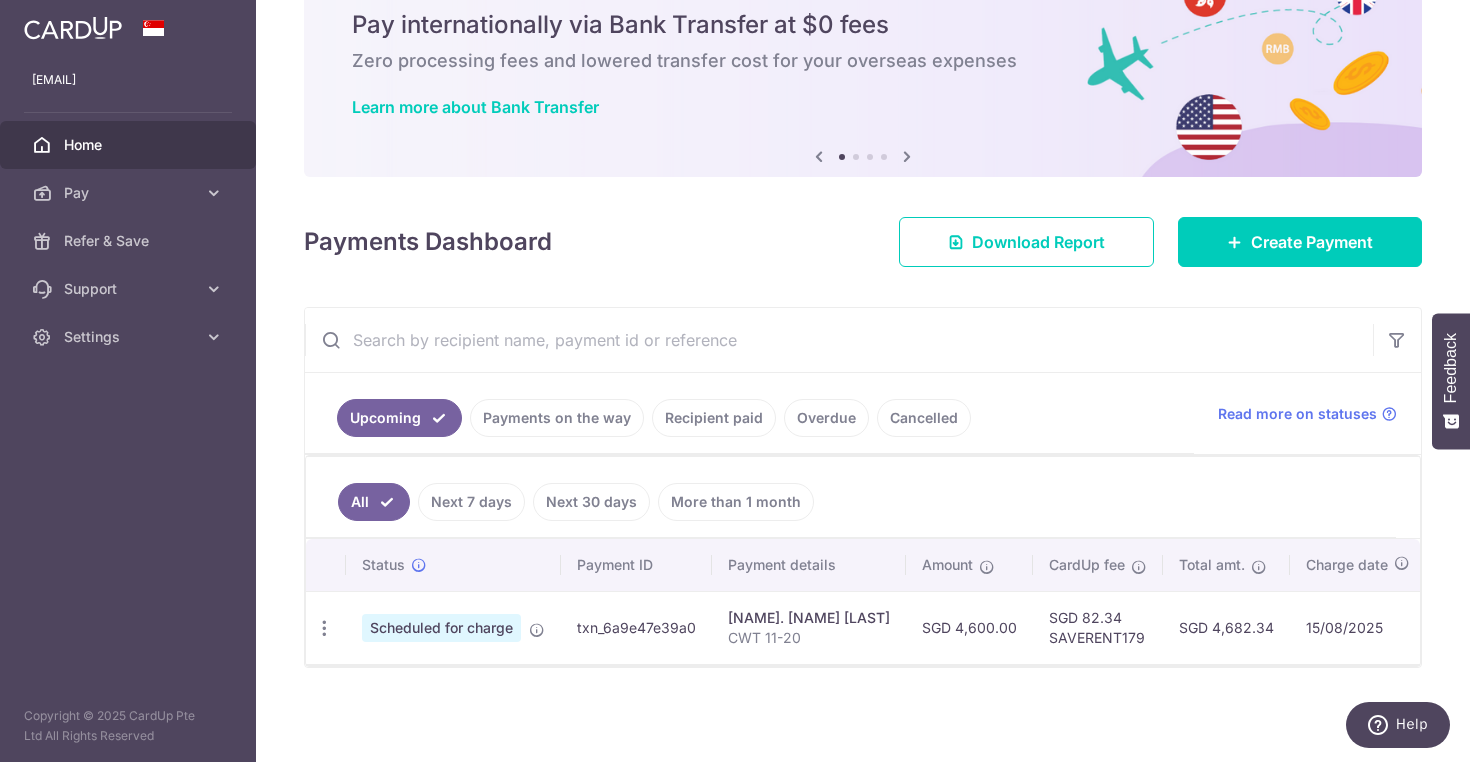 click on "Recipient paid" at bounding box center (714, 418) 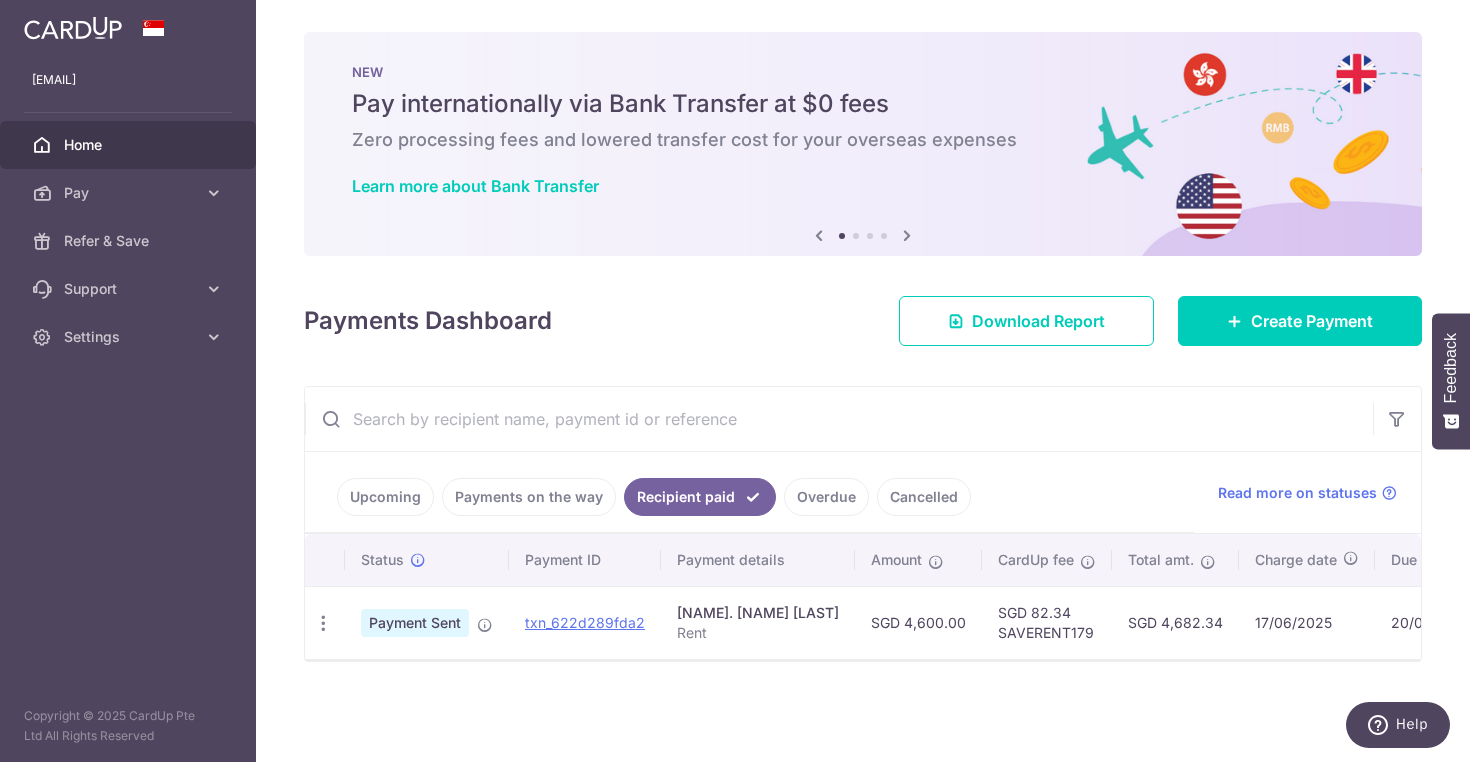 click on "Upcoming" at bounding box center (385, 497) 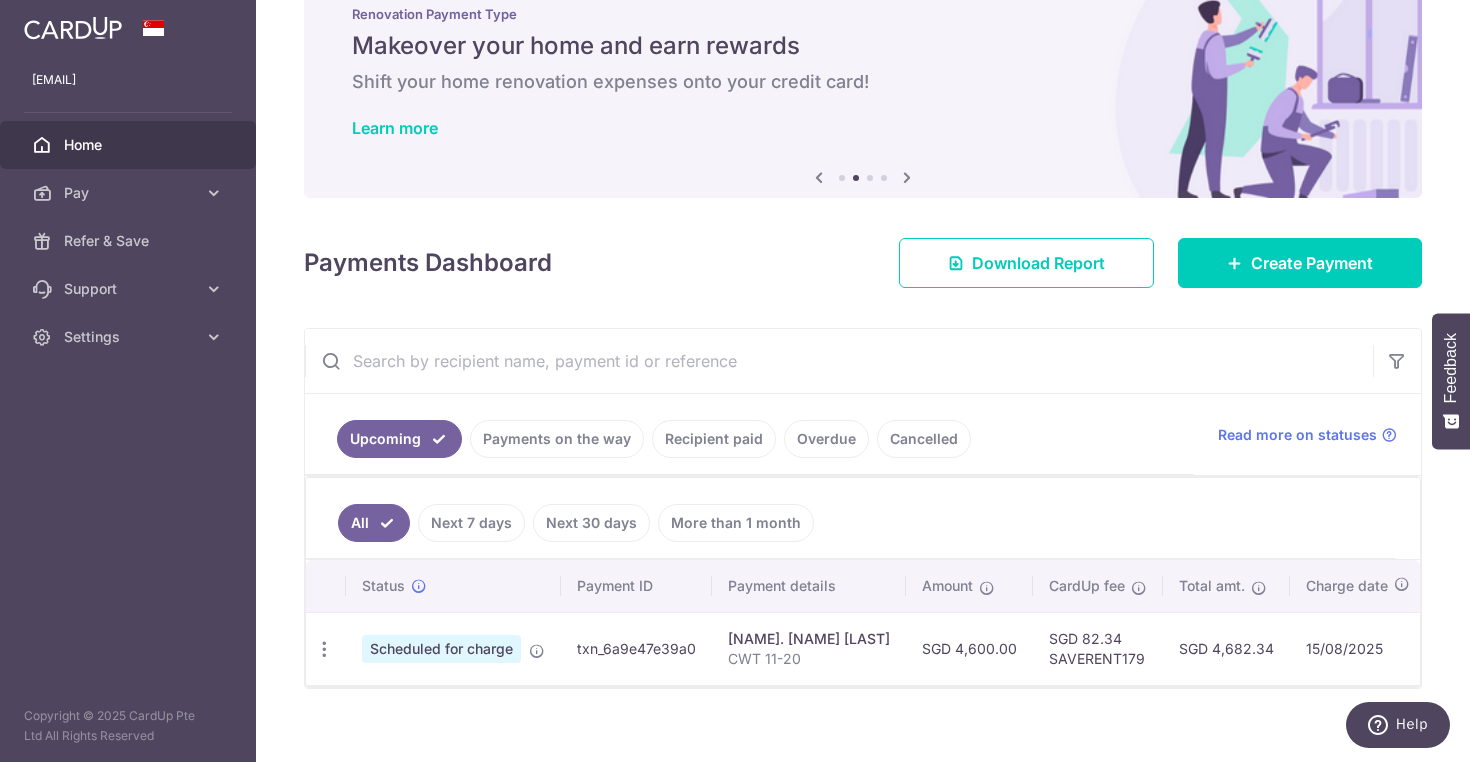 click on "Recipient paid" at bounding box center [714, 439] 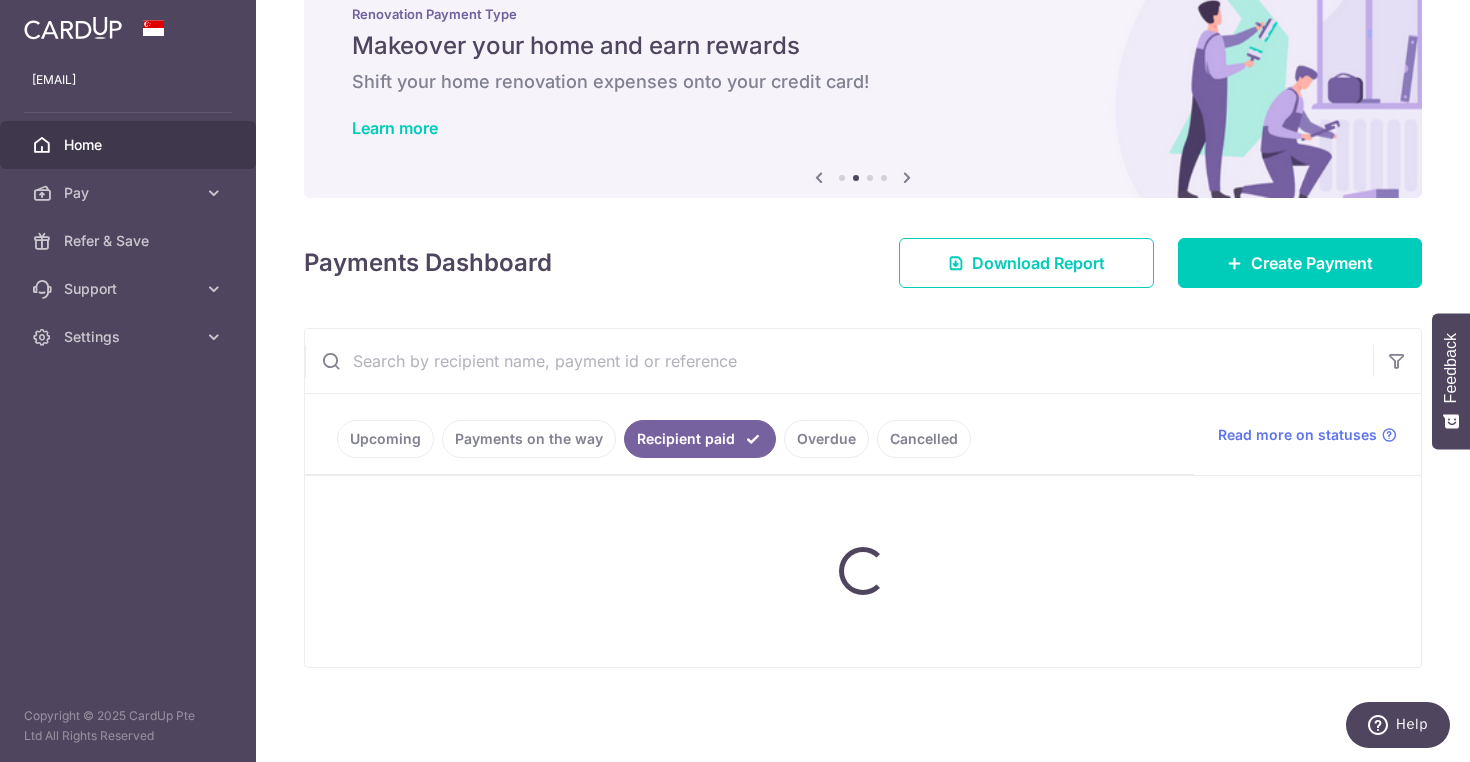 scroll, scrollTop: 0, scrollLeft: 0, axis: both 